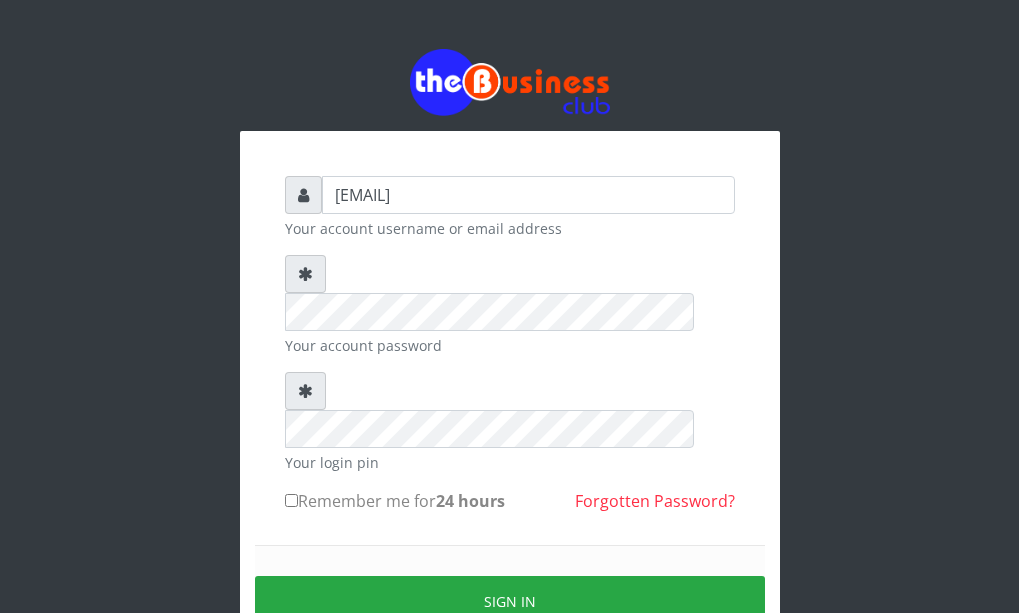 scroll, scrollTop: 0, scrollLeft: 0, axis: both 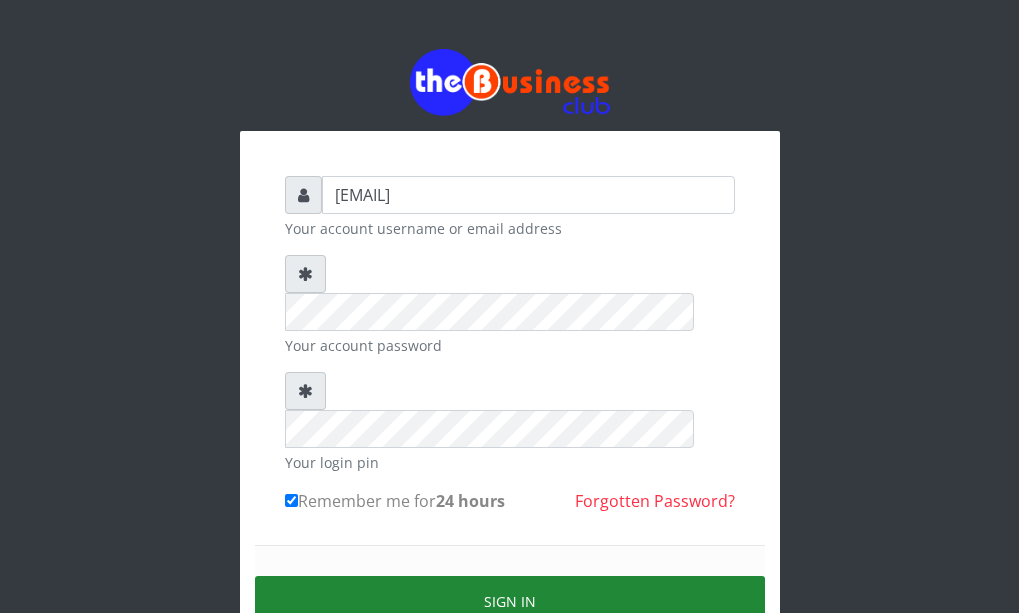 click on "Sign in" at bounding box center (510, 601) 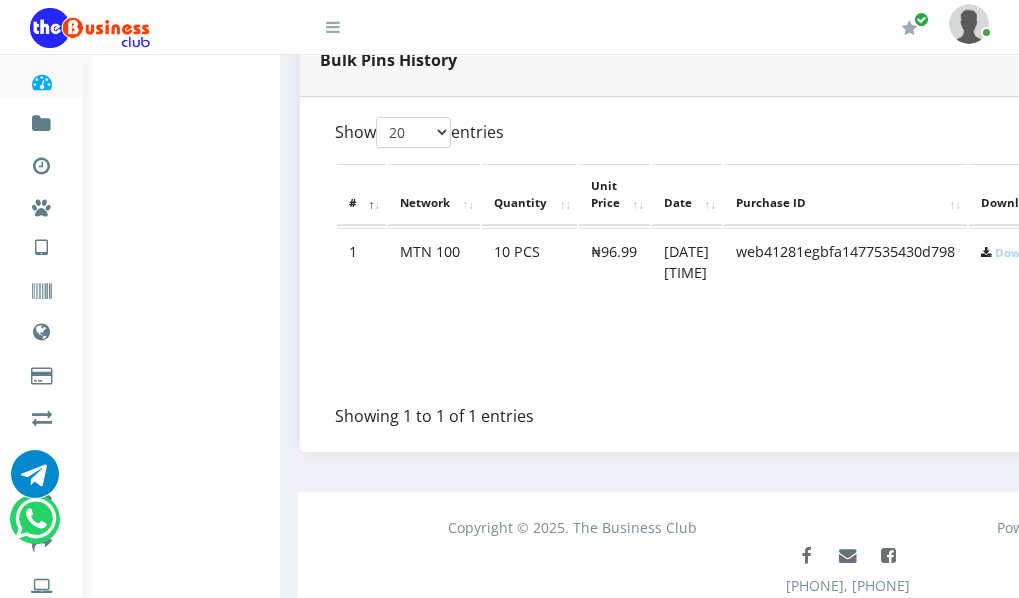 scroll, scrollTop: 1121, scrollLeft: 0, axis: vertical 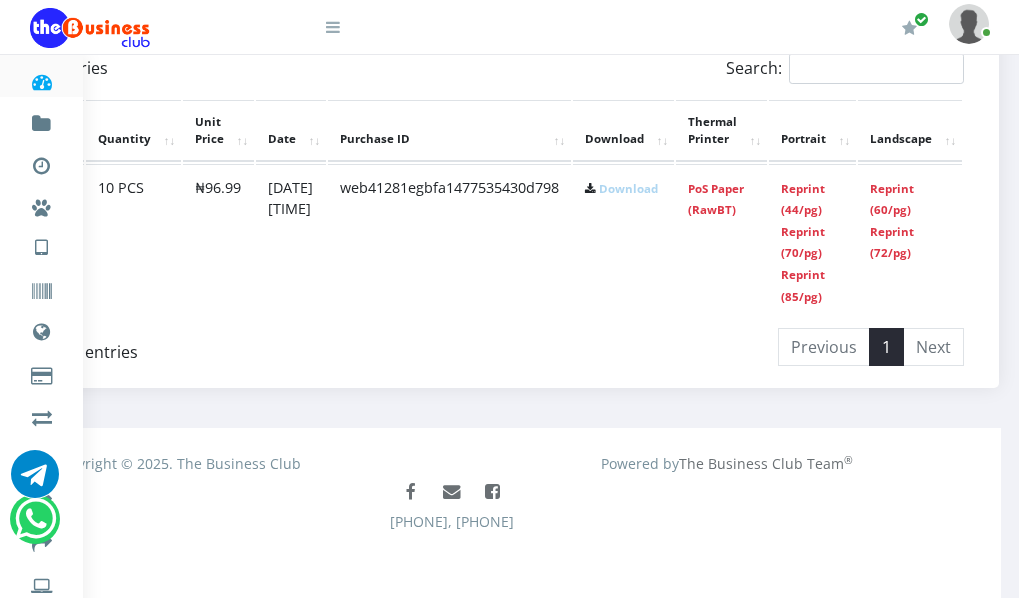 click on "Reprint (44/pg) Reprint (70/pg) Reprint (85/pg)" at bounding box center (812, 241) 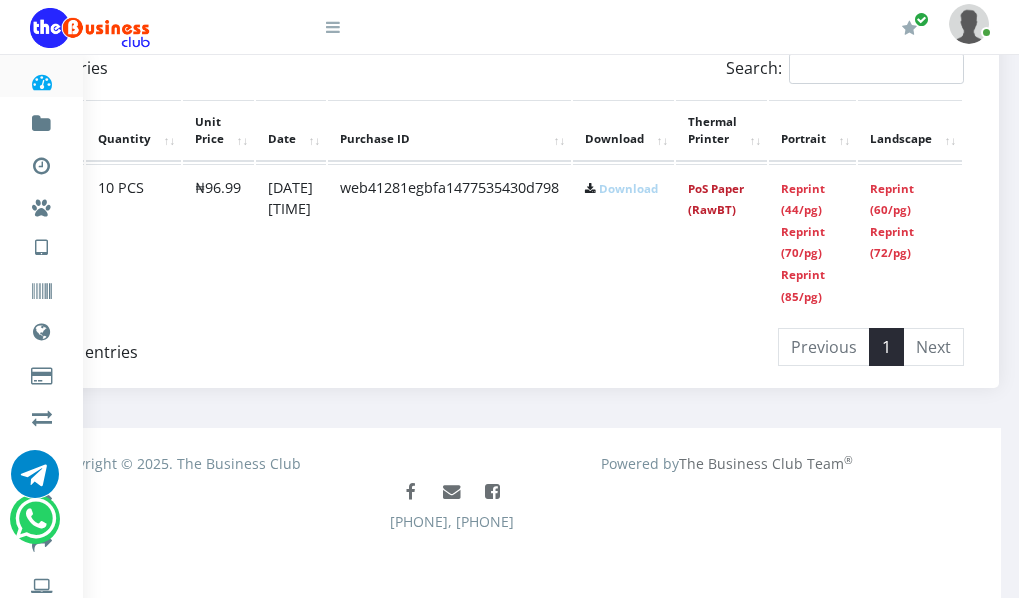 click on "PoS Paper (RawBT)" at bounding box center (716, 199) 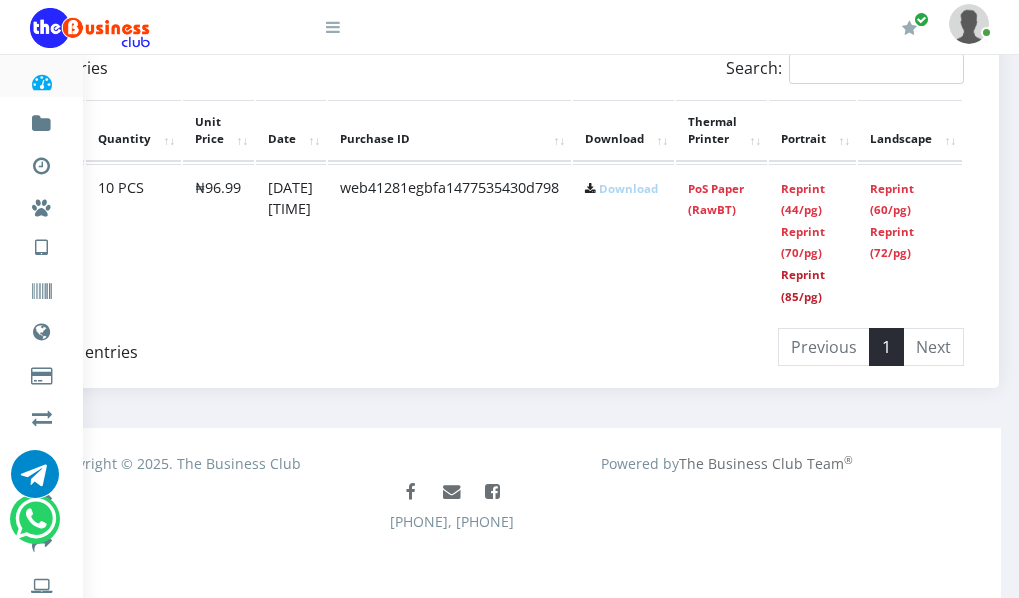 click on "Reprint (85/pg)" at bounding box center (803, 285) 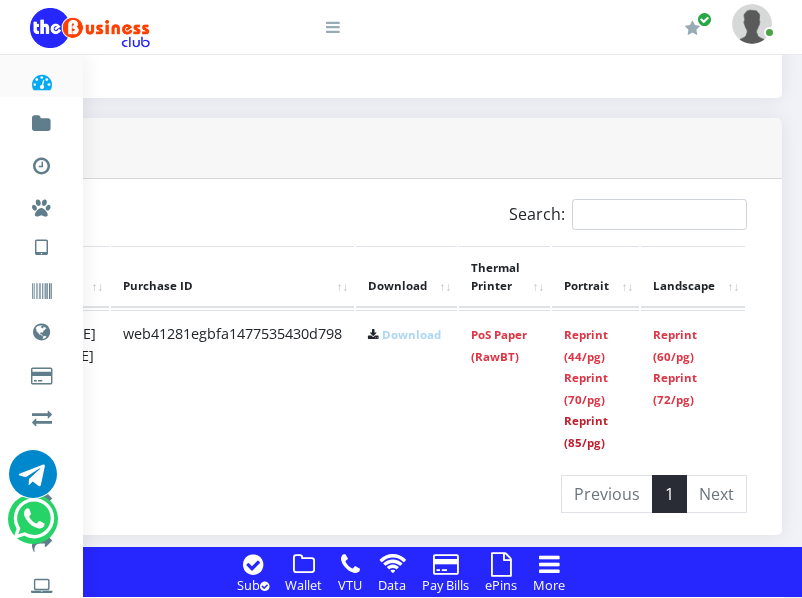 scroll, scrollTop: 1625, scrollLeft: 453, axis: both 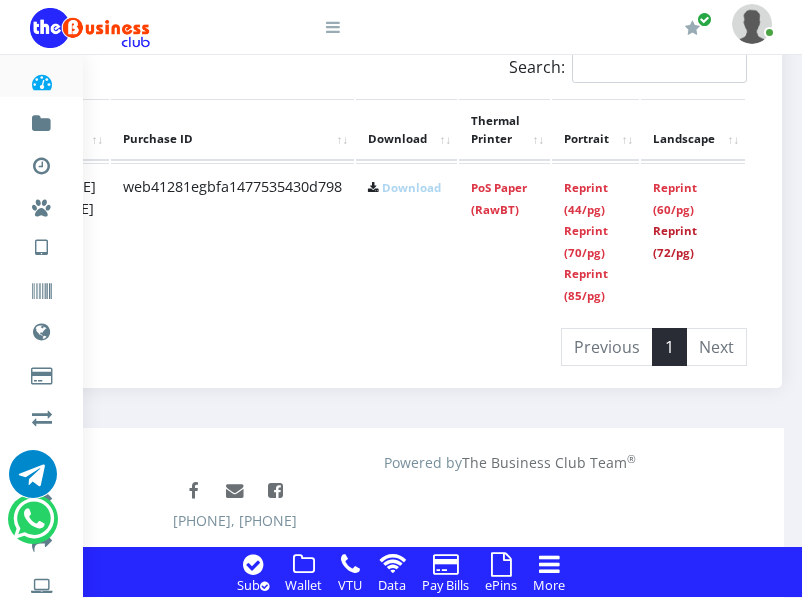 click on "Reprint (72/pg)" at bounding box center [675, 241] 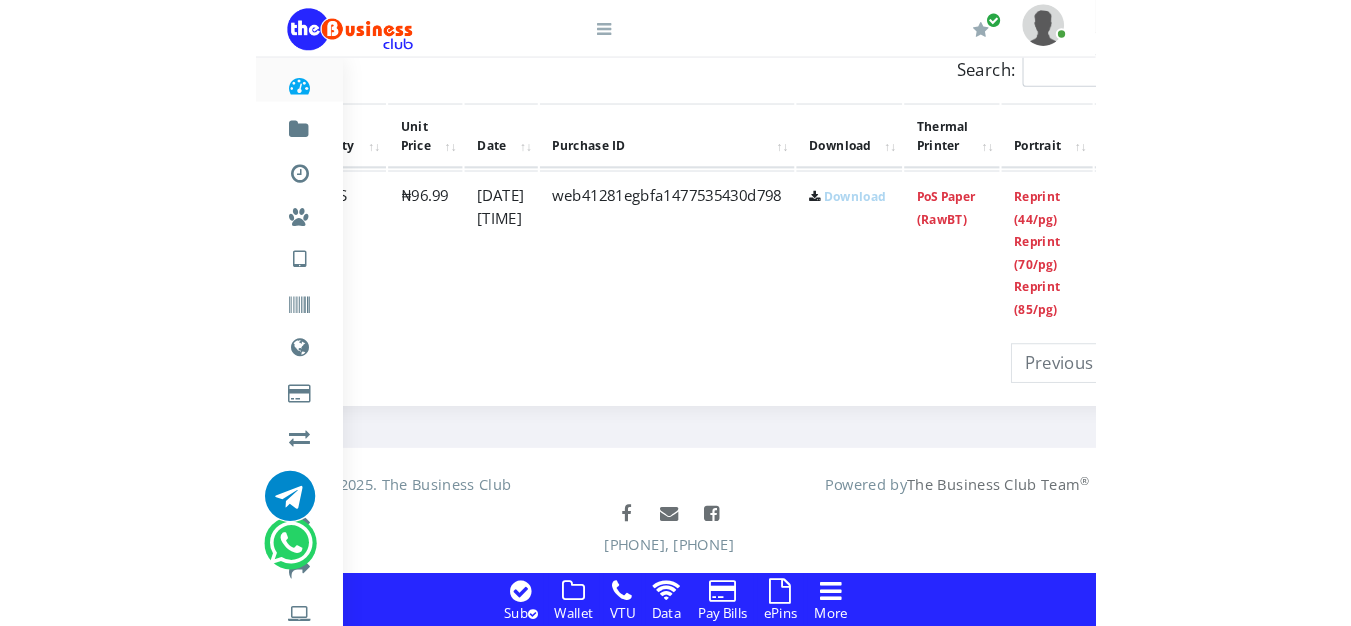 scroll, scrollTop: 1078, scrollLeft: 0, axis: vertical 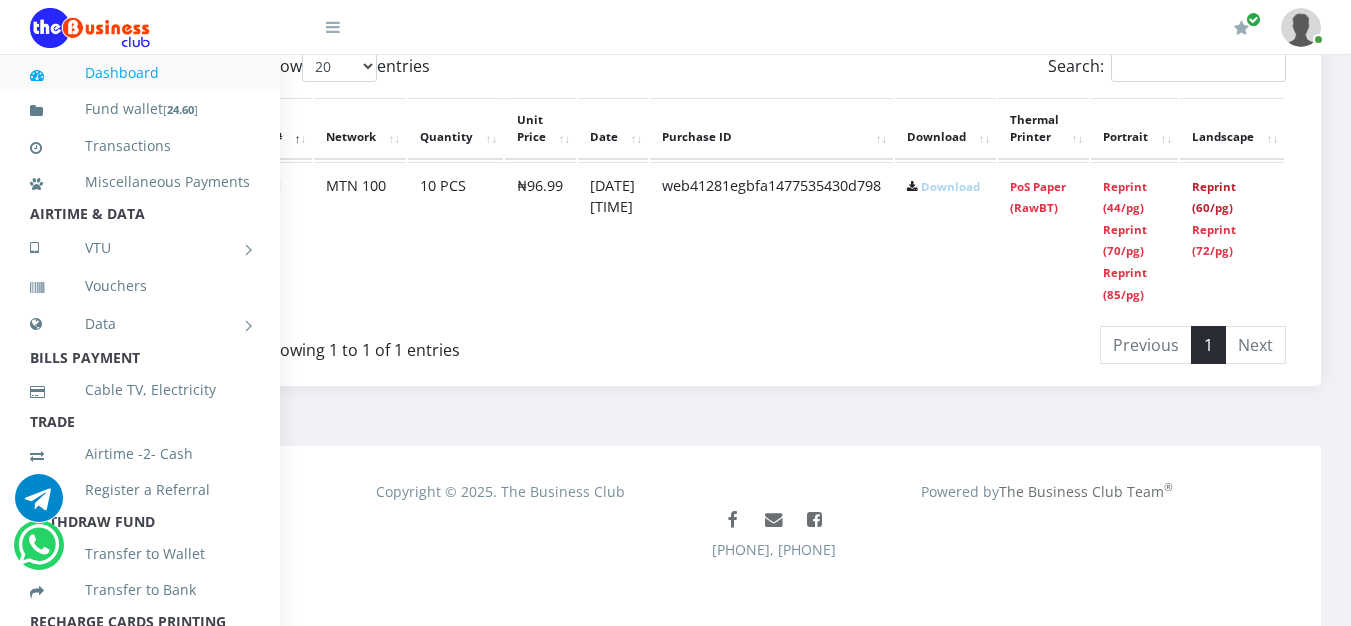 click on "Reprint (60/pg)" at bounding box center [1214, 197] 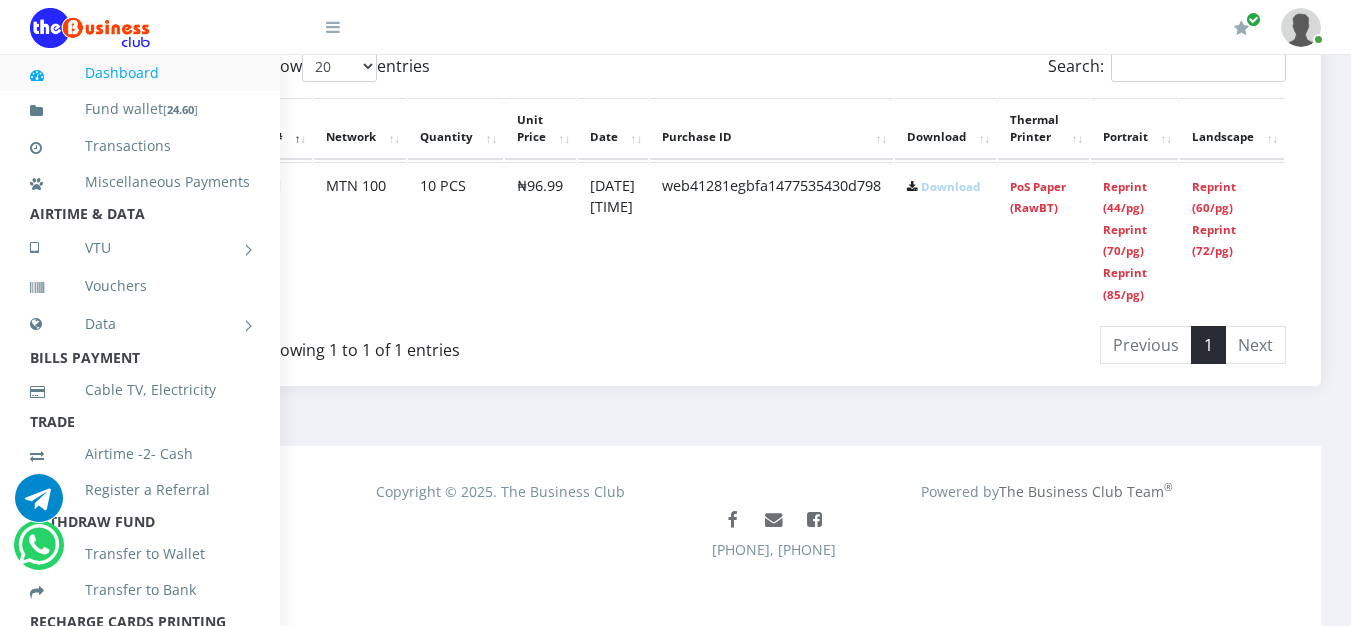 click on "Reprint (44/pg) Reprint (70/pg) Reprint (85/pg)" at bounding box center [1134, 239] 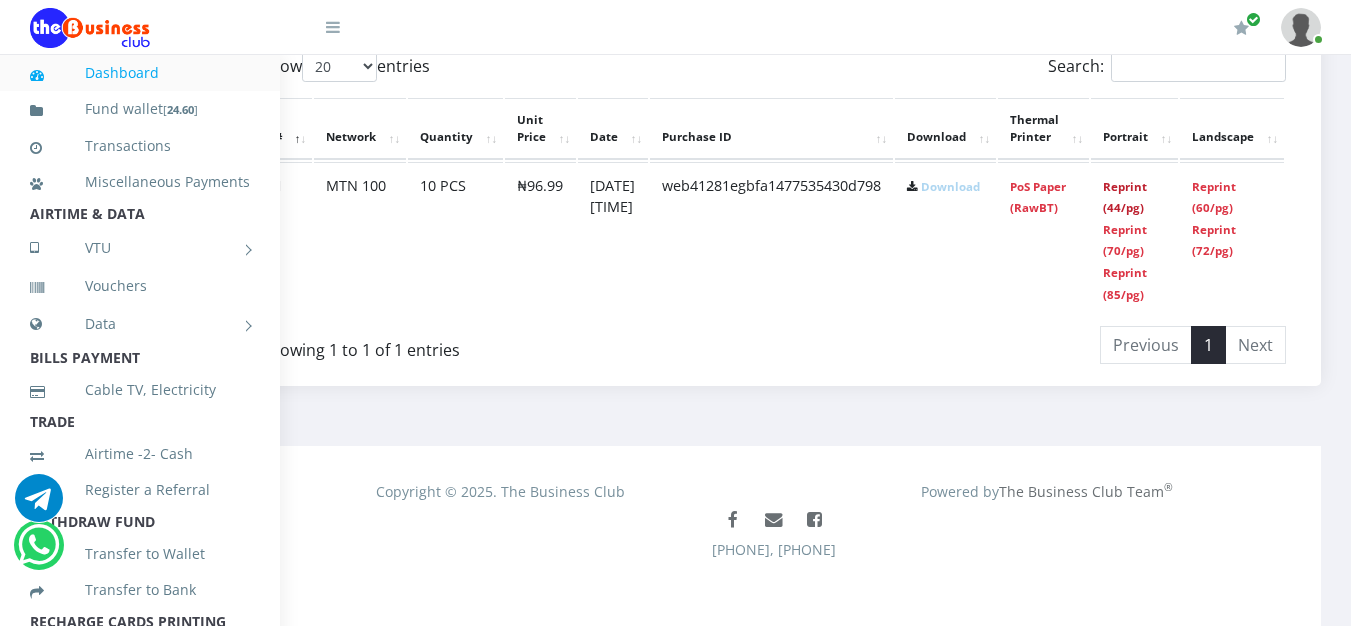 click on "Reprint (44/pg)" at bounding box center (1125, 197) 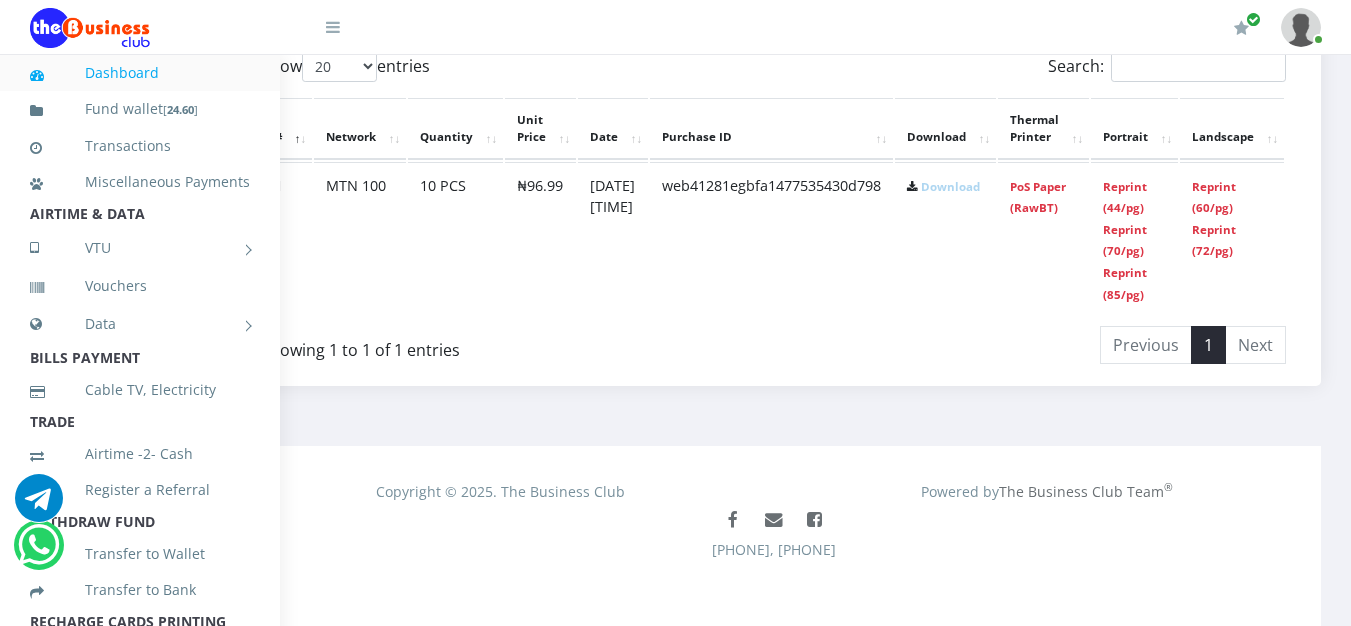 click on "Unit Price" at bounding box center [540, 129] 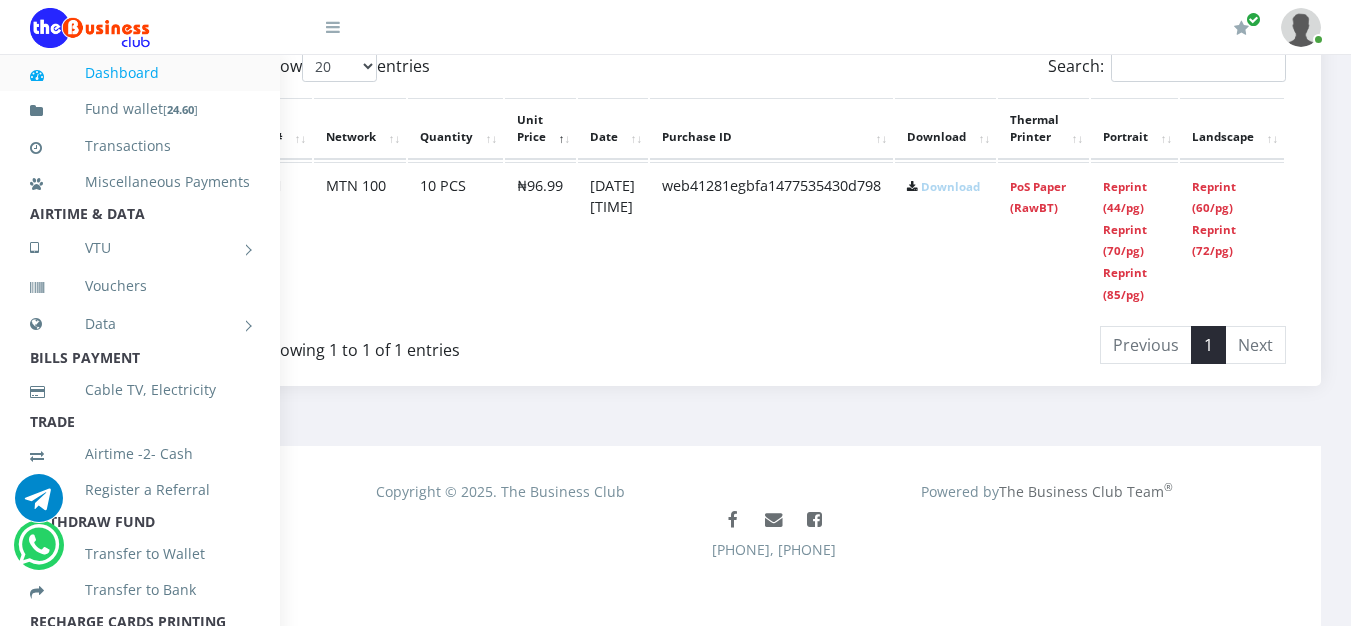 drag, startPoint x: 563, startPoint y: 142, endPoint x: 464, endPoint y: 128, distance: 99.985 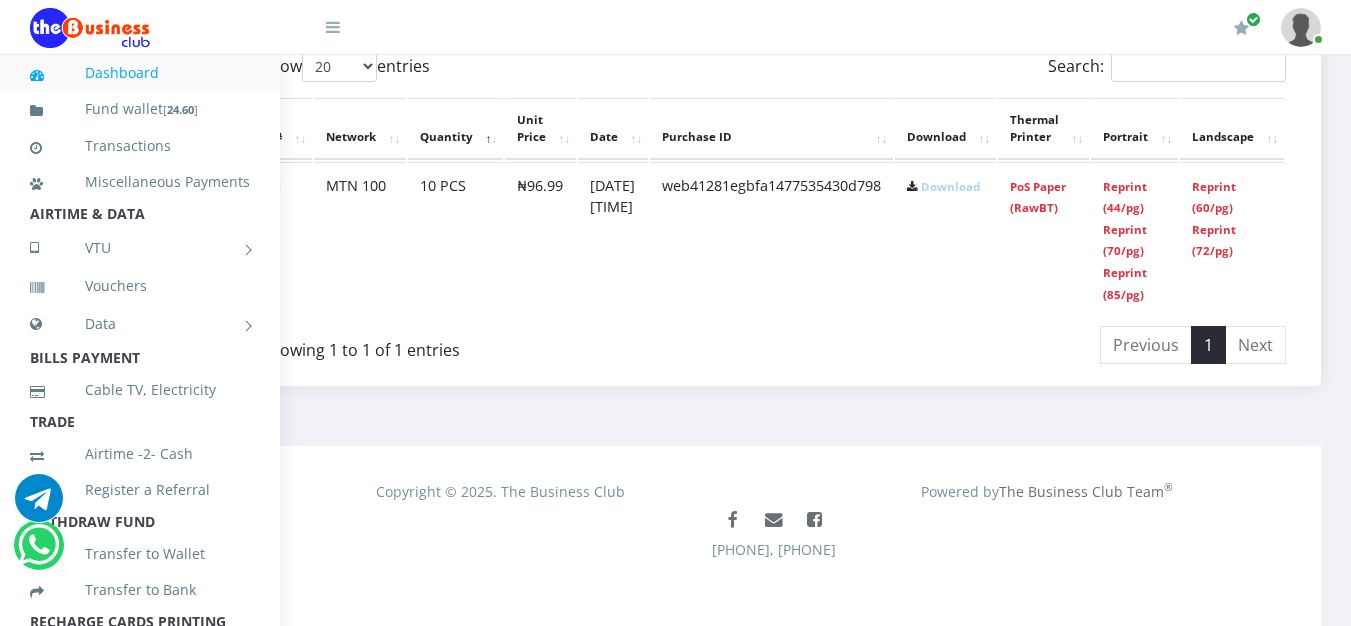 click on "Download" at bounding box center (945, 129) 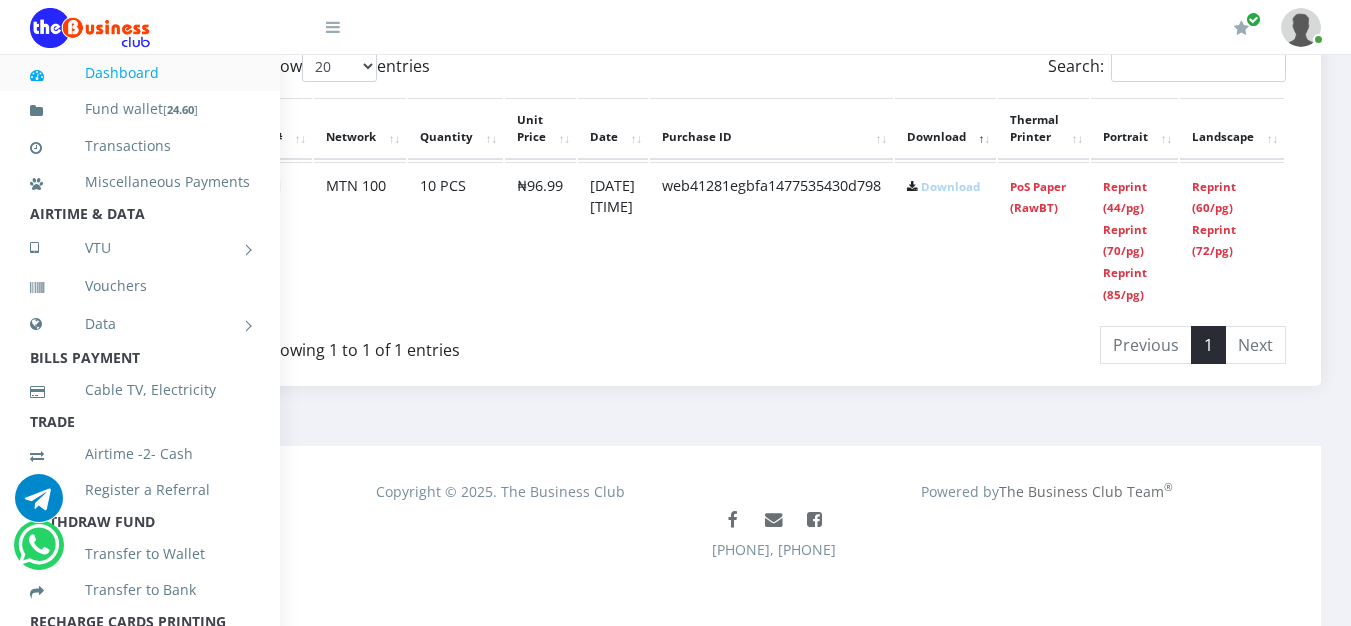 click on "Download" at bounding box center (945, 129) 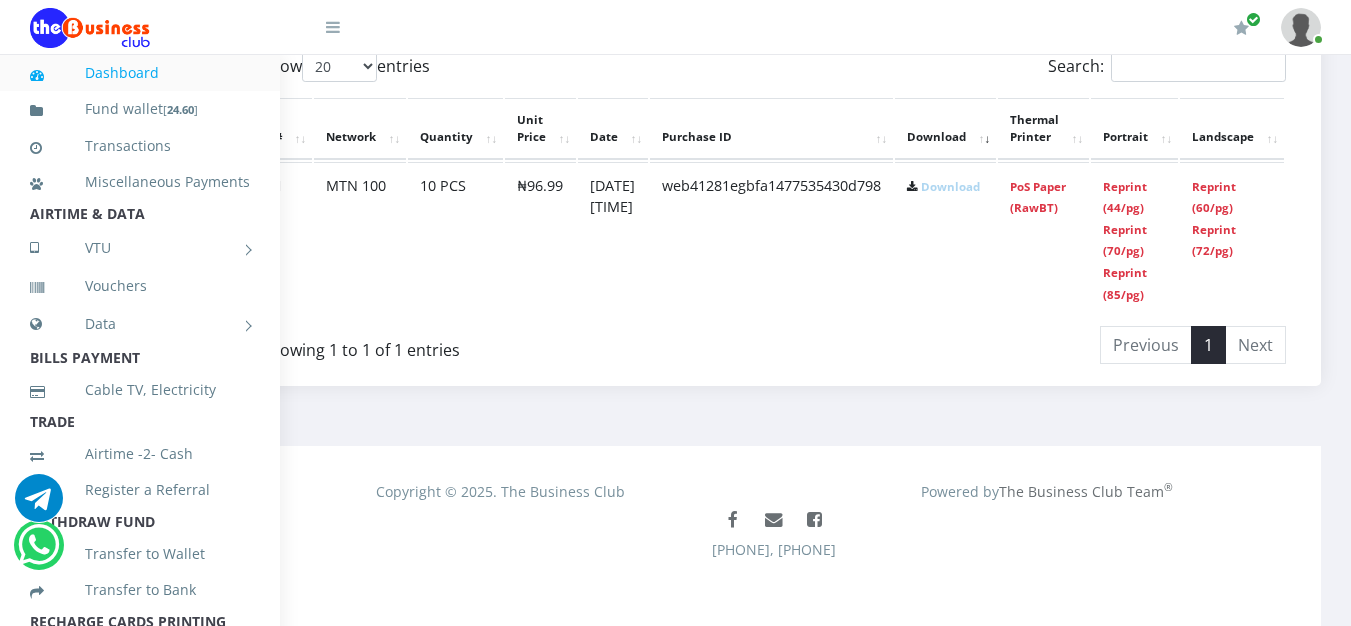 click on "Download" at bounding box center [950, 186] 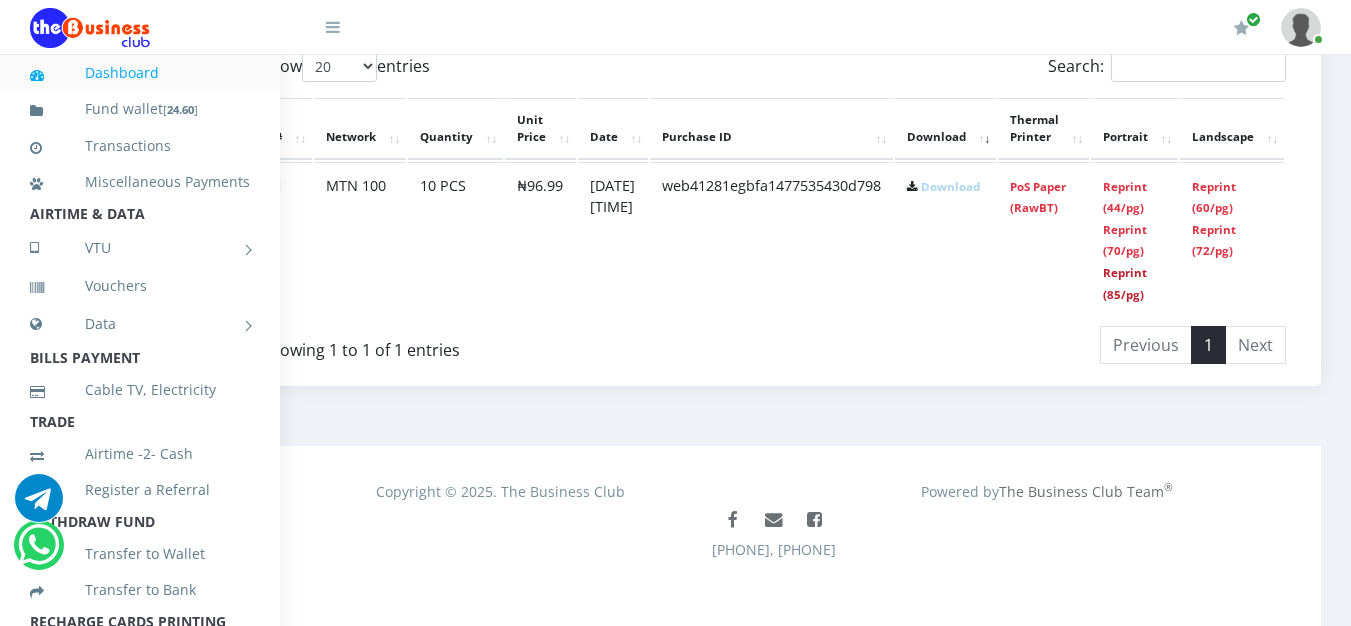 click on "Reprint (85/pg)" at bounding box center (1125, 283) 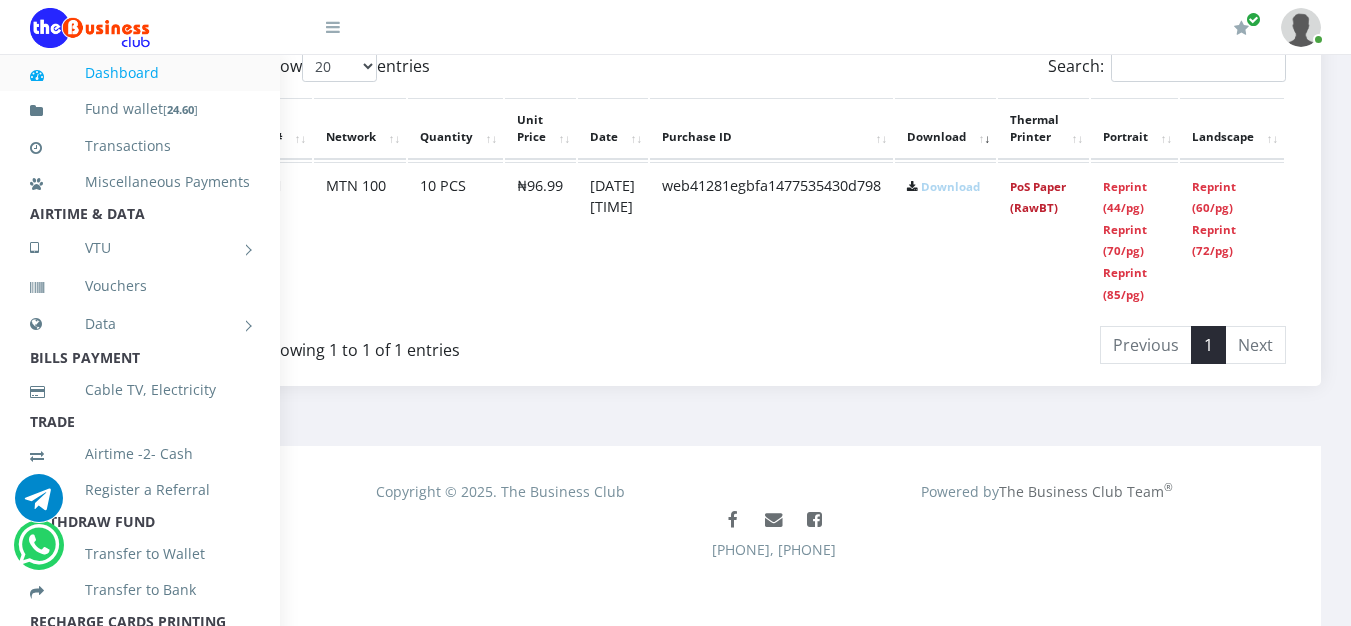 click on "PoS Paper (RawBT)" at bounding box center [1038, 197] 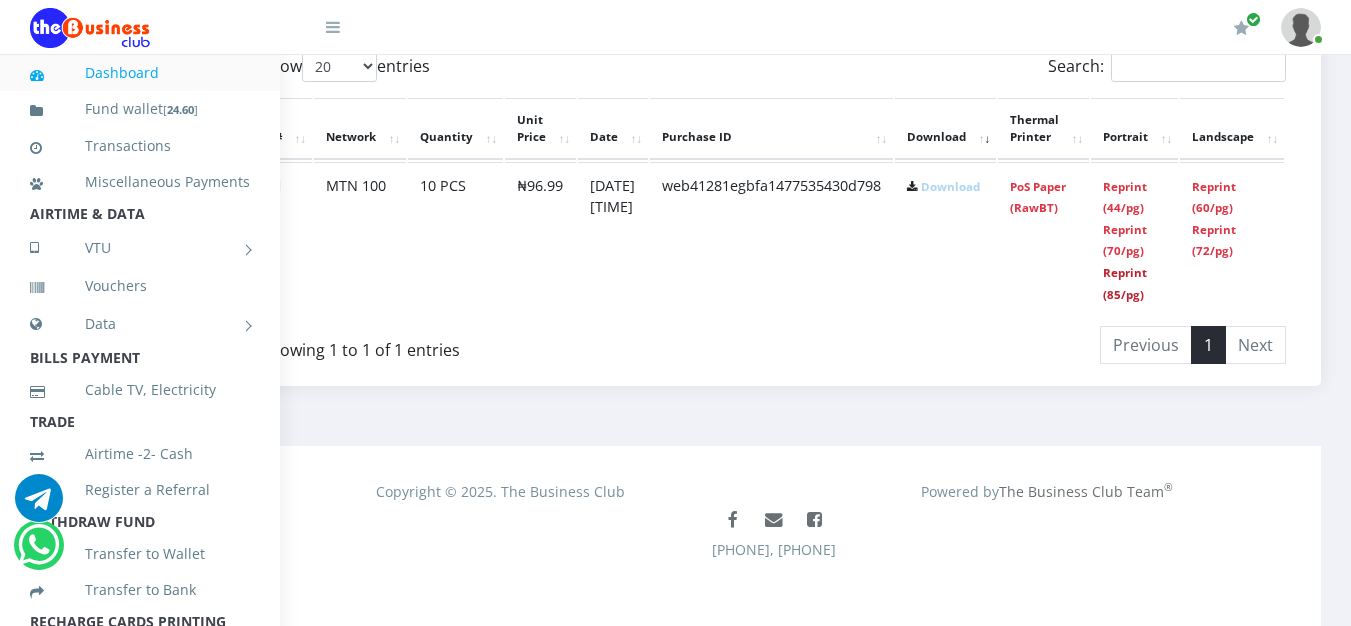 click on "Reprint (85/pg)" at bounding box center [1125, 283] 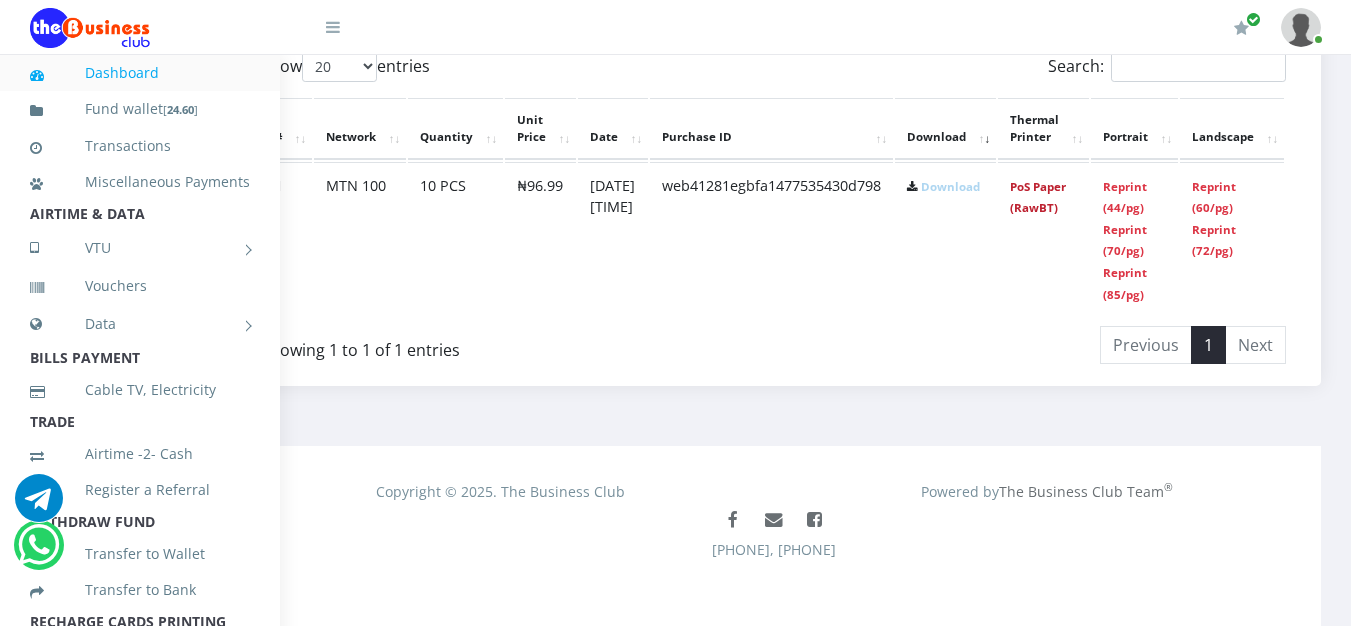 click on "PoS Paper (RawBT)" at bounding box center (1038, 197) 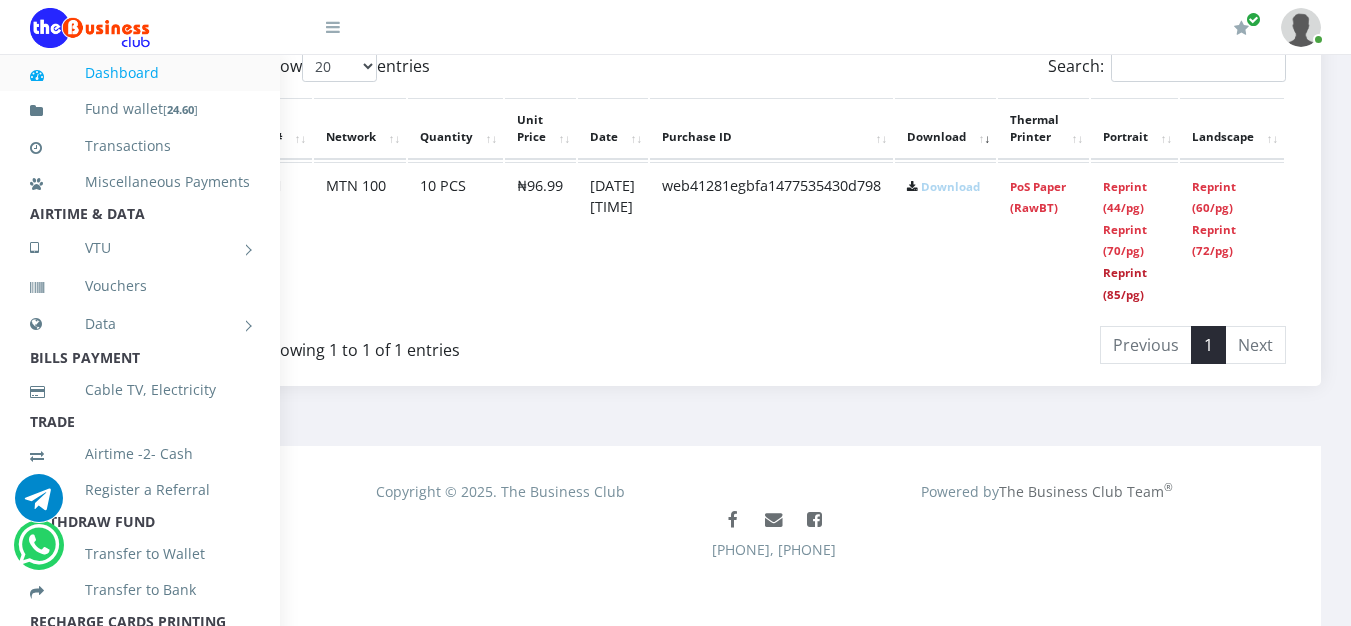 click on "Reprint (85/pg)" at bounding box center (1125, 283) 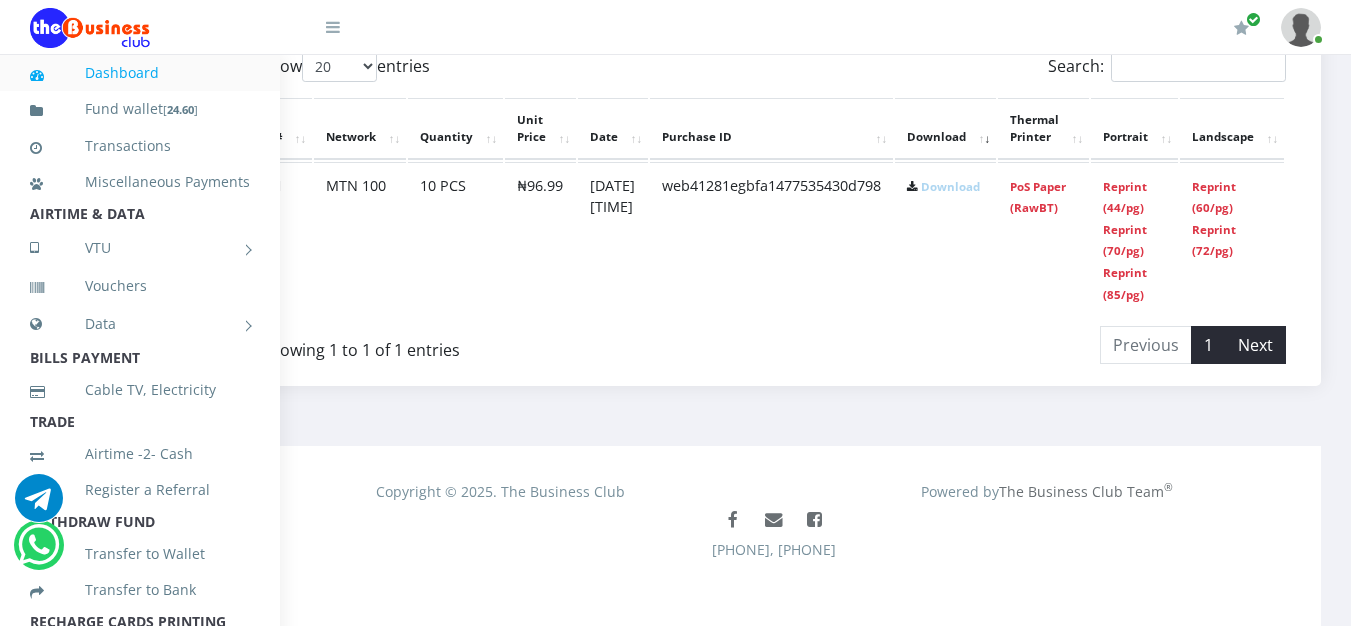 click on "Next" at bounding box center (1256, 345) 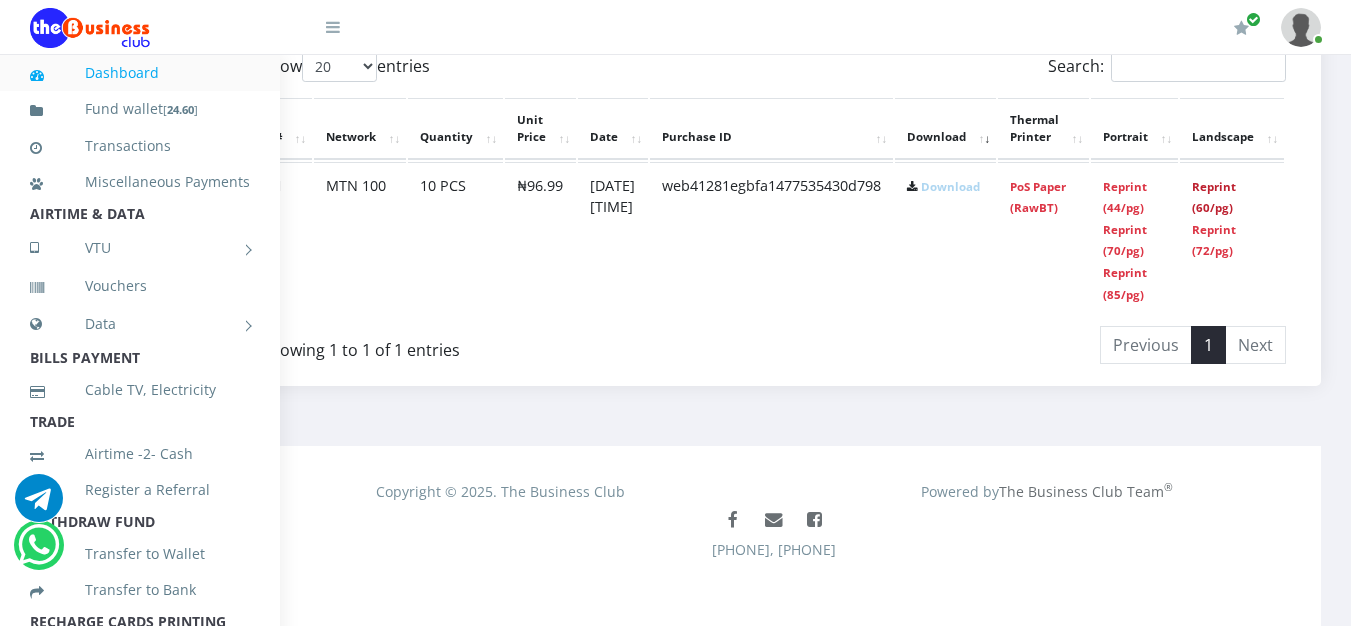 click on "Reprint (60/pg)" at bounding box center [1214, 197] 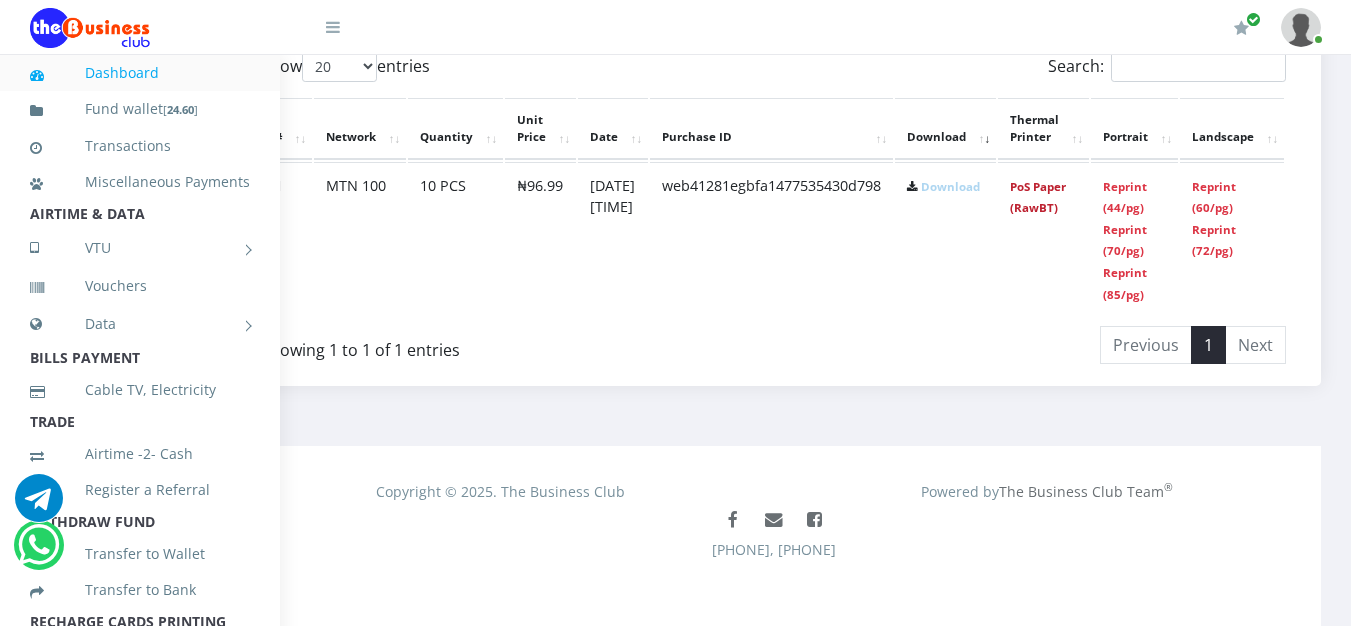 click on "PoS Paper (RawBT)" at bounding box center [1038, 197] 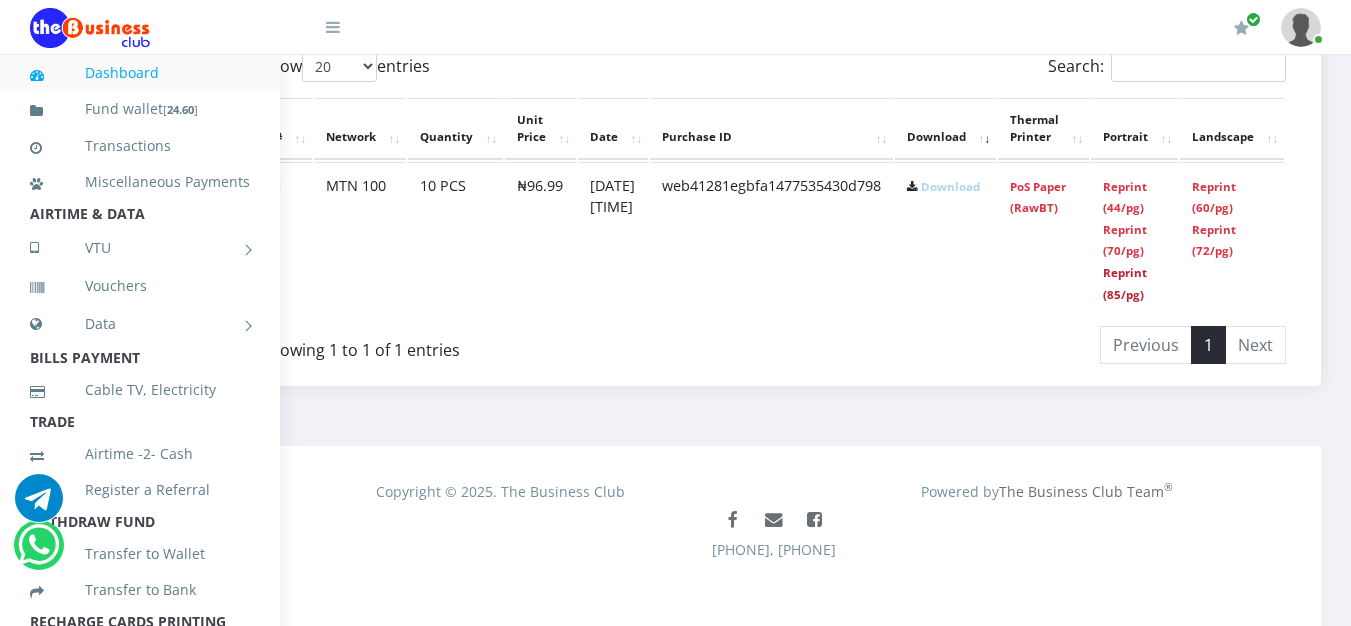 click on "Reprint (85/pg)" at bounding box center (1125, 283) 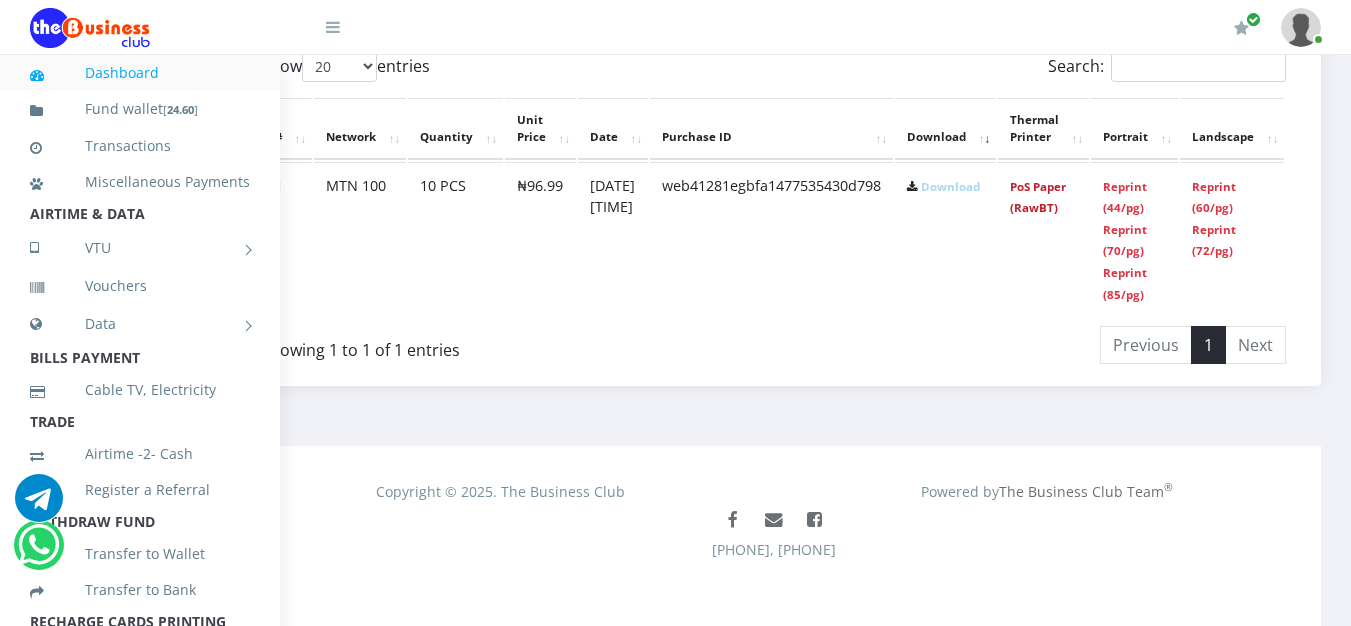 click on "PoS Paper (RawBT)" at bounding box center [1038, 197] 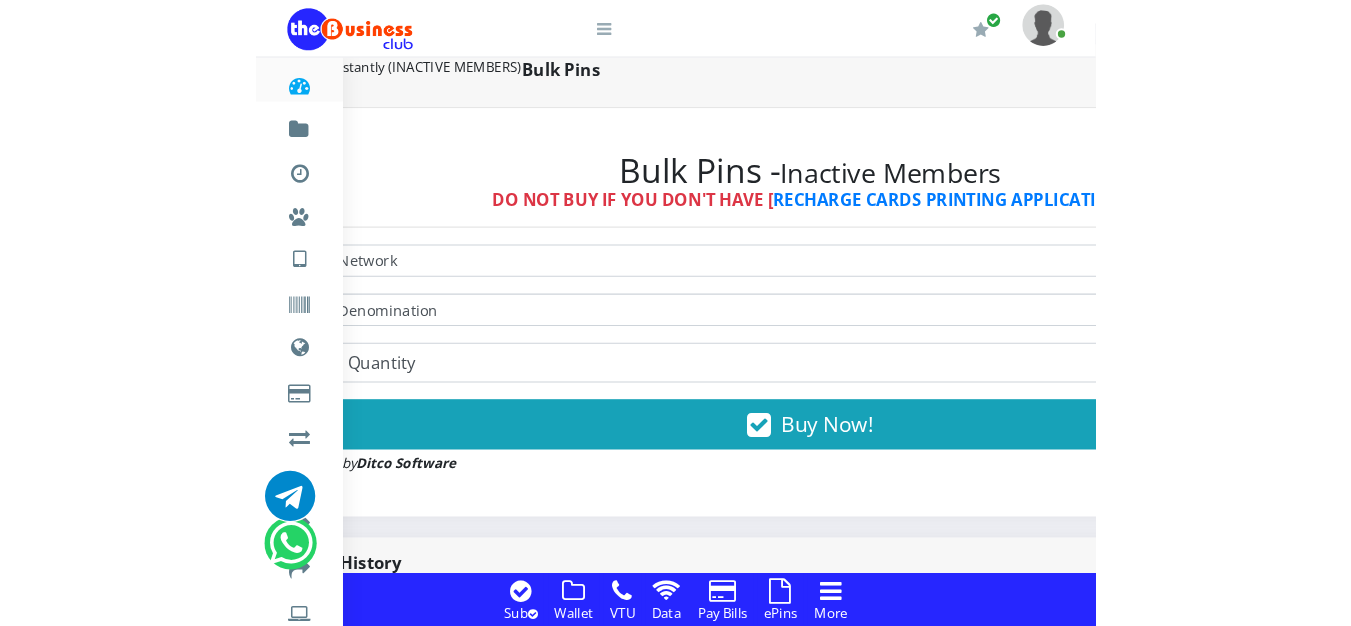 scroll, scrollTop: 1078, scrollLeft: 0, axis: vertical 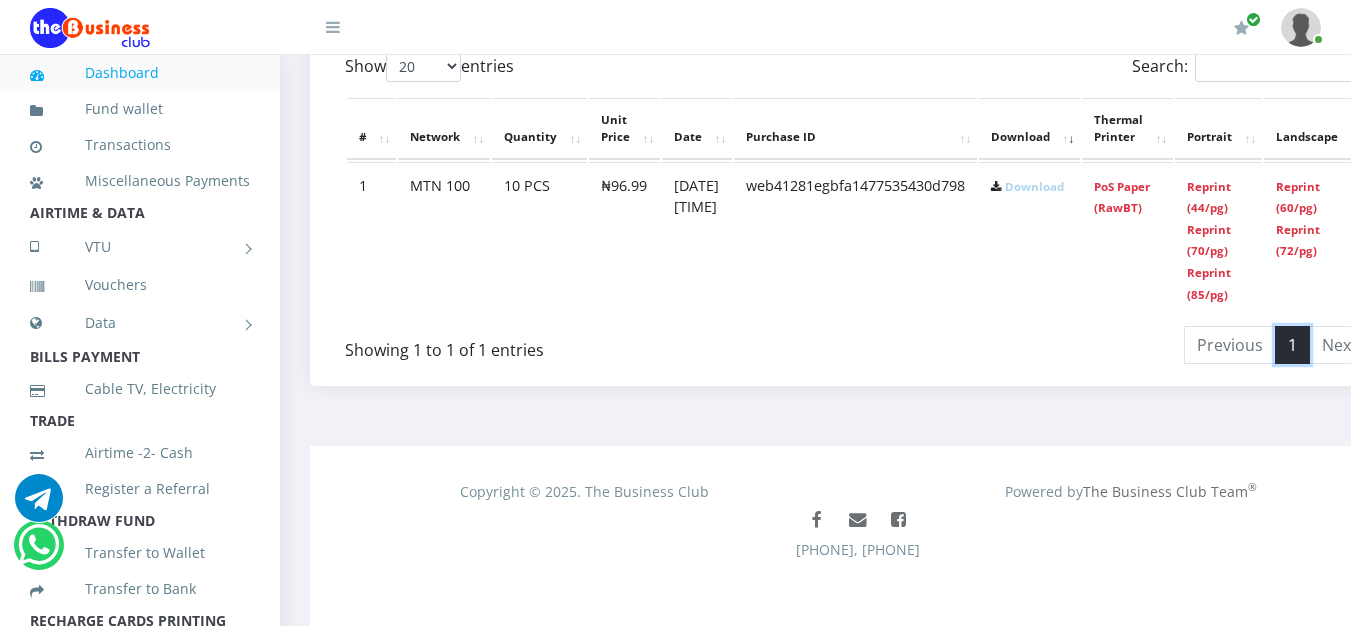 click on "1" at bounding box center (1292, 345) 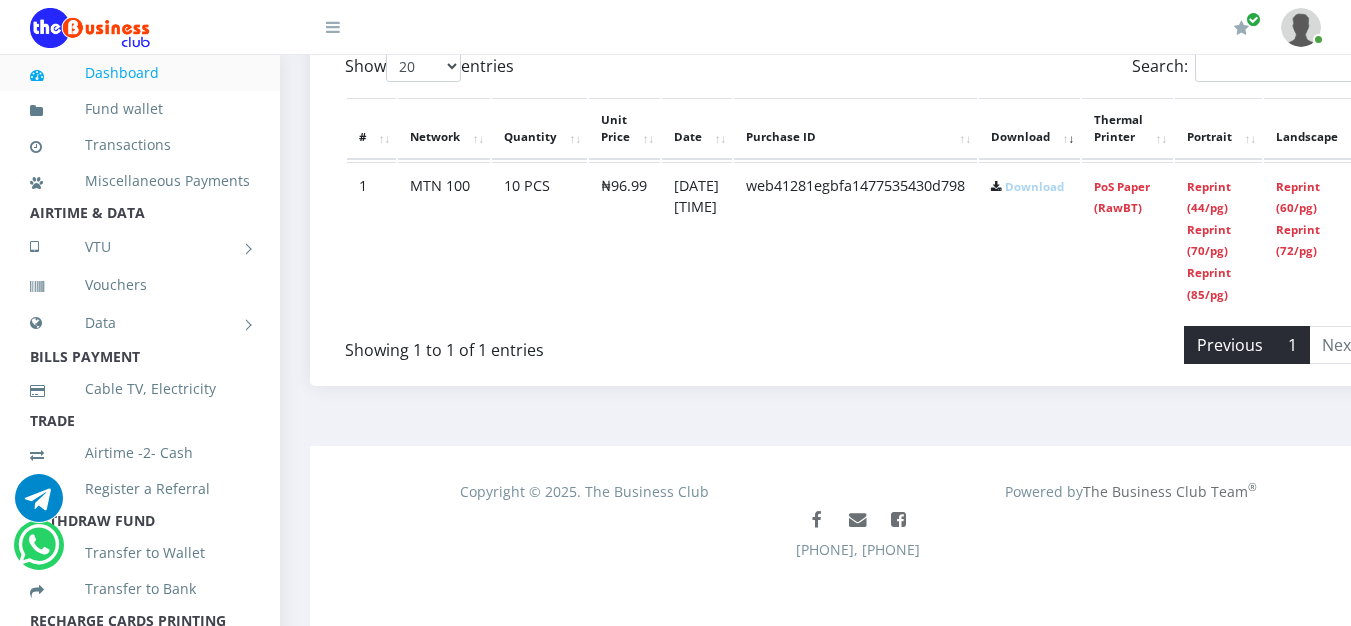 click on "Previous" at bounding box center (1230, 345) 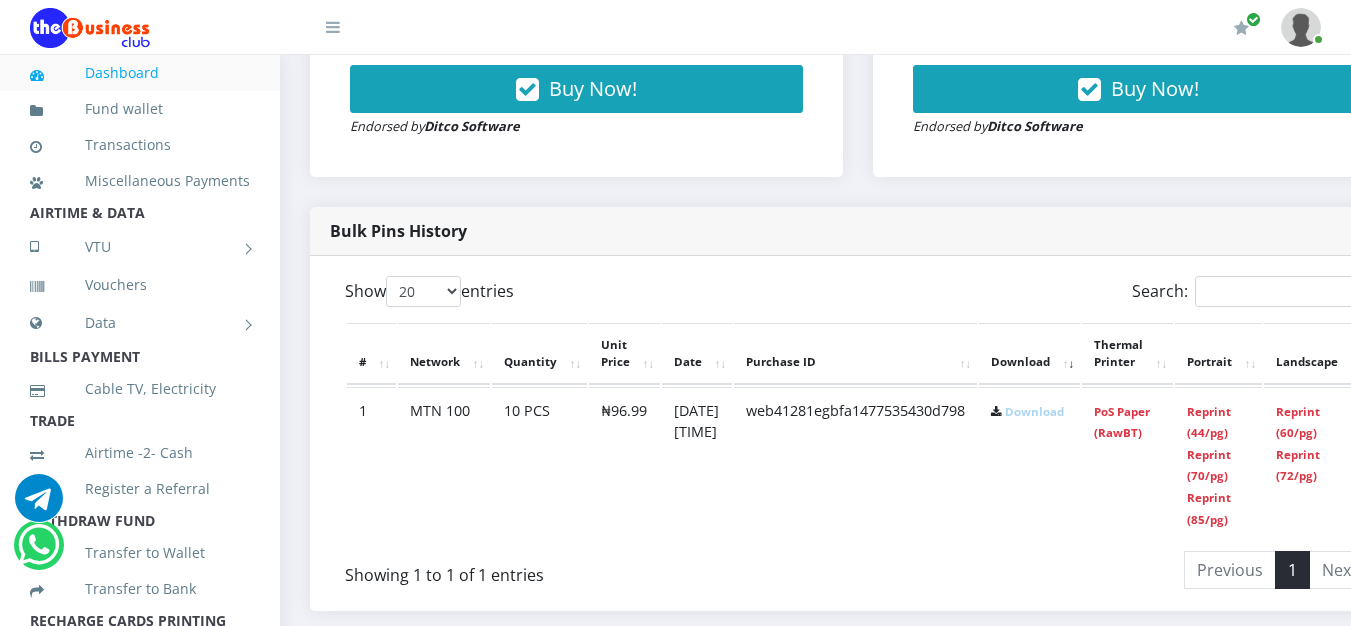 scroll, scrollTop: 893, scrollLeft: 0, axis: vertical 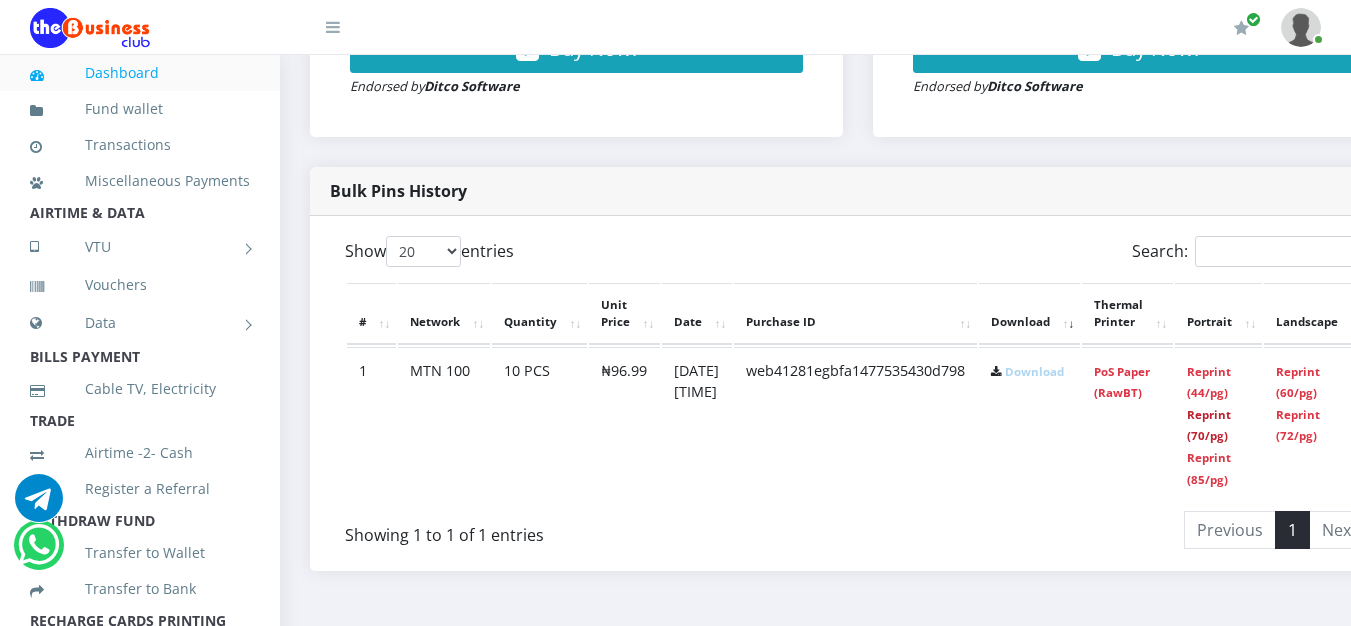 click on "Reprint (70/pg)" at bounding box center (1209, 425) 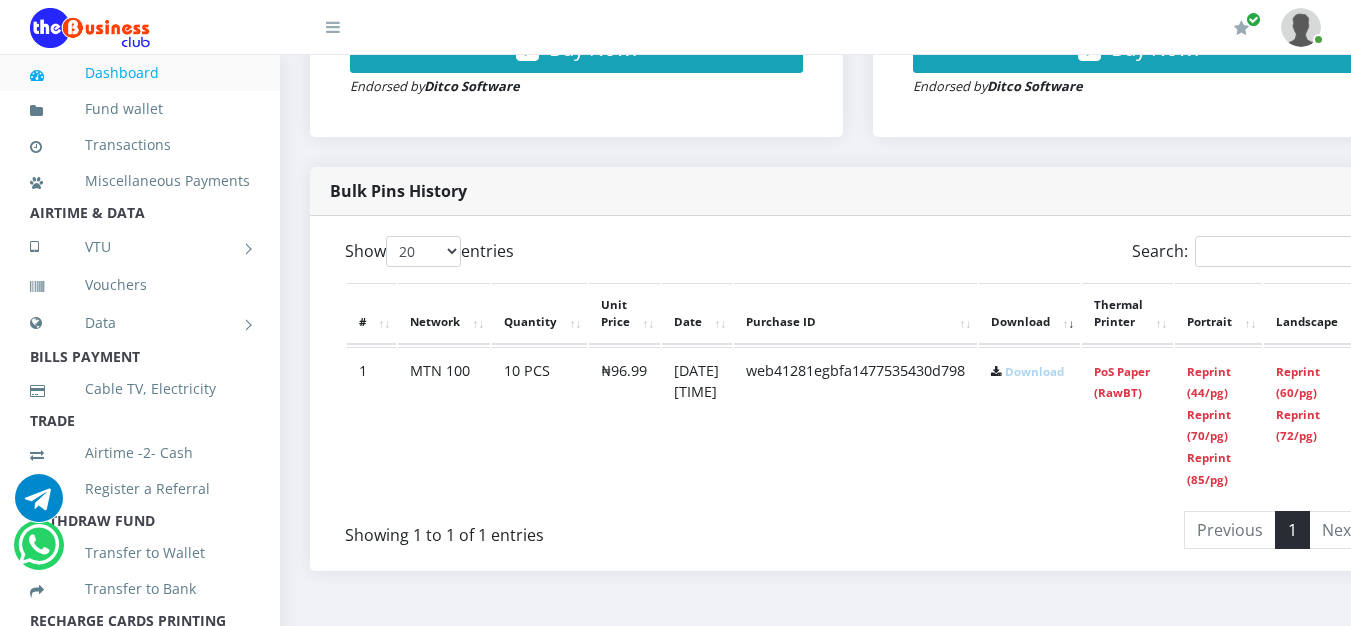 click on "Reprint (44/pg) Reprint (70/pg) Reprint (85/pg)" at bounding box center [1218, 424] 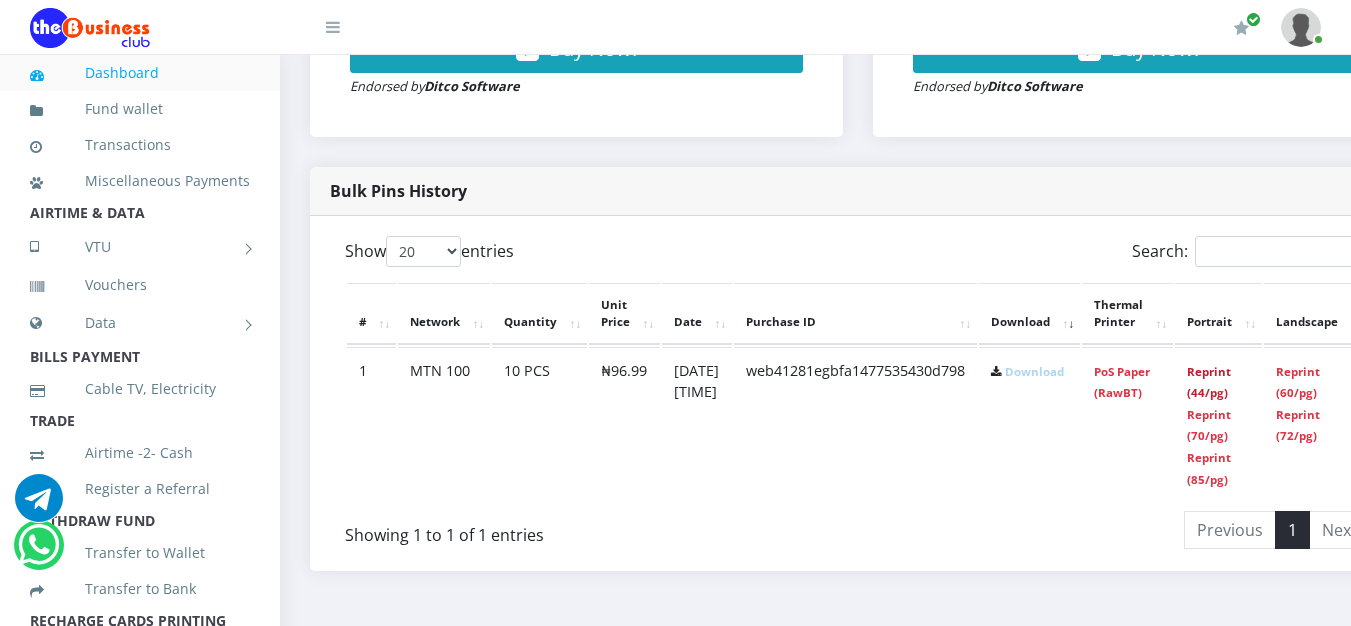 click on "Reprint (44/pg)" at bounding box center (1209, 382) 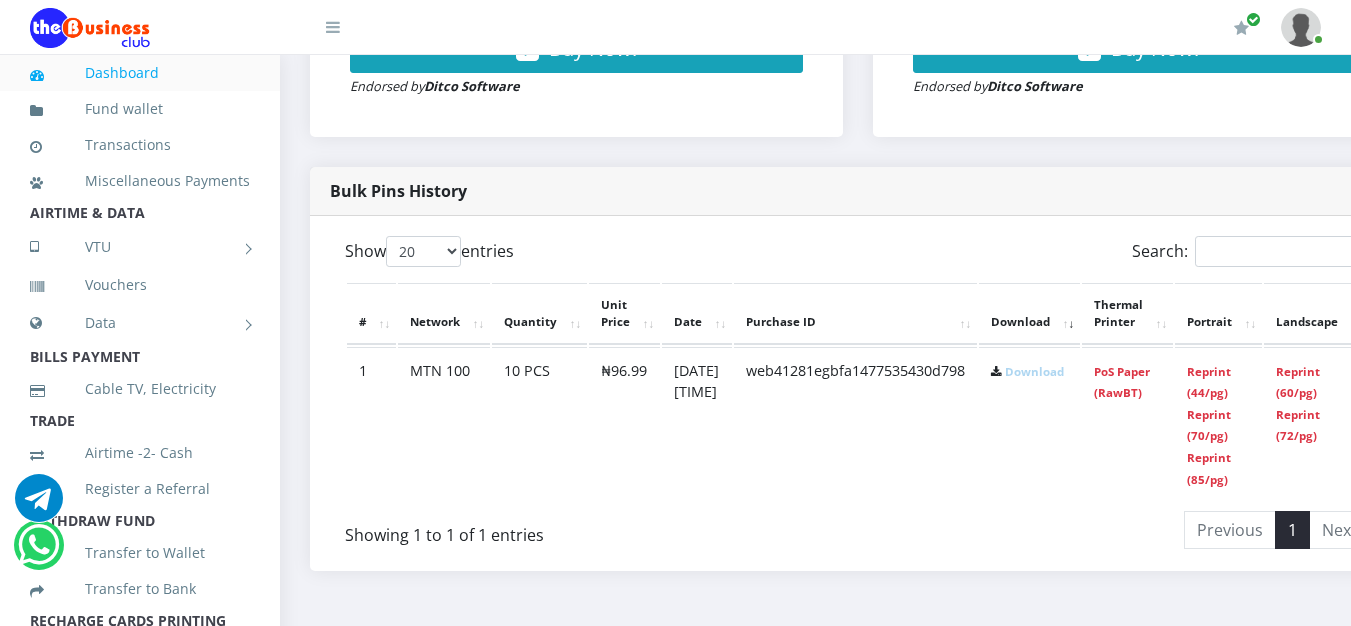 click on "PoS Paper (RawBT)" at bounding box center (1127, 424) 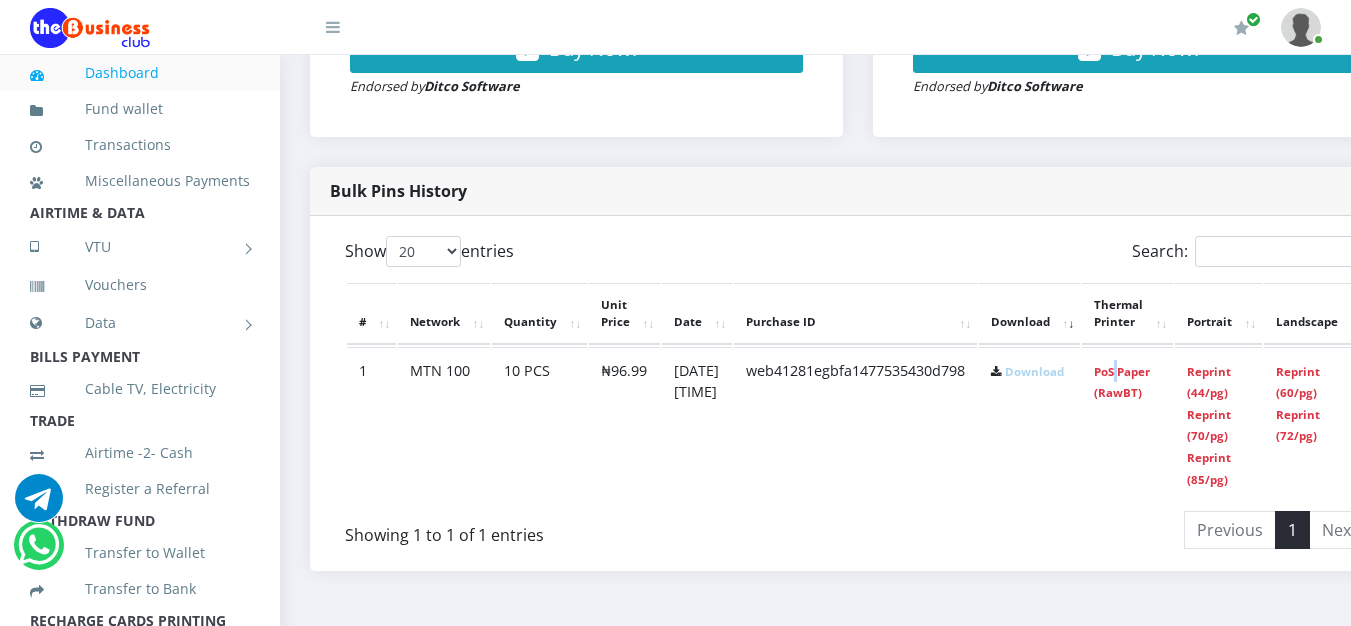 click on "PoS Paper (RawBT)" at bounding box center [1127, 424] 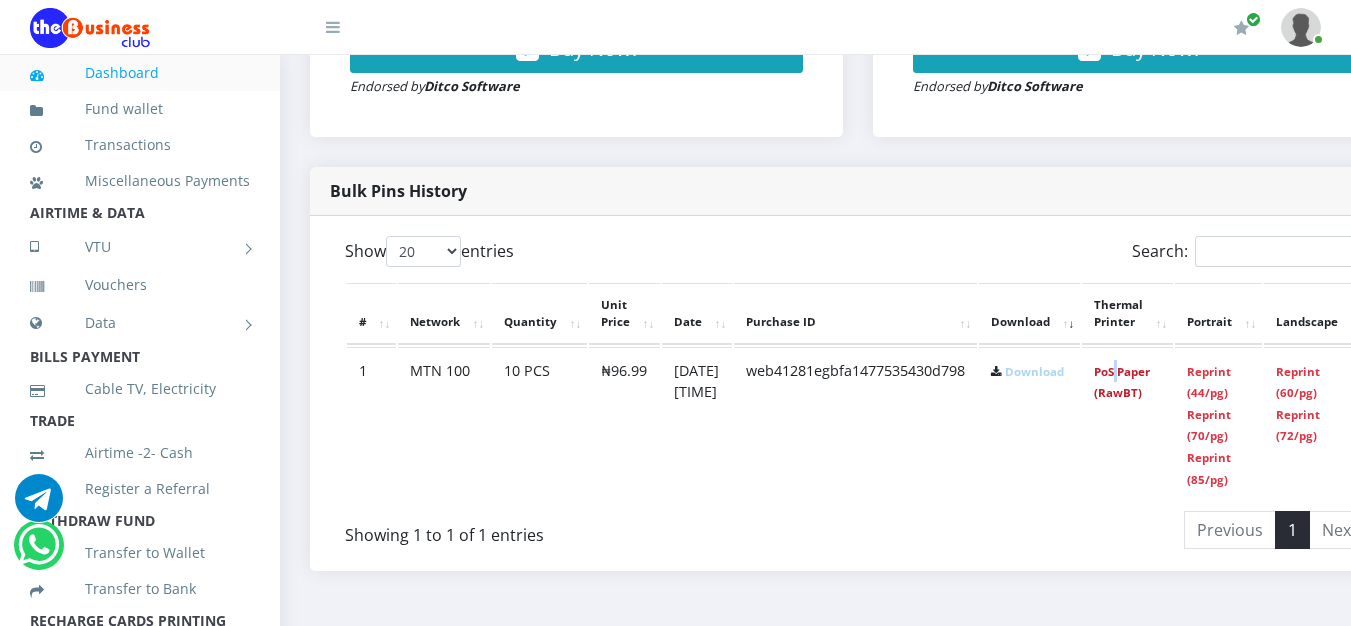 click on "PoS Paper (RawBT)" at bounding box center (1122, 382) 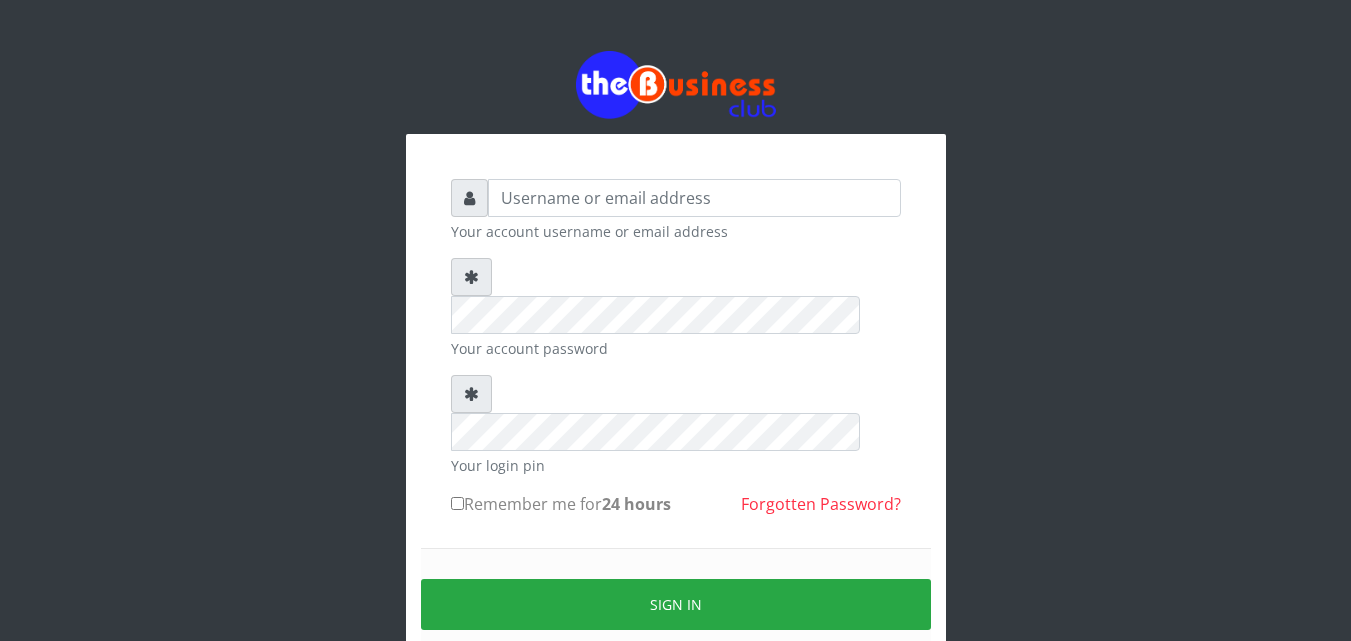scroll, scrollTop: 0, scrollLeft: 0, axis: both 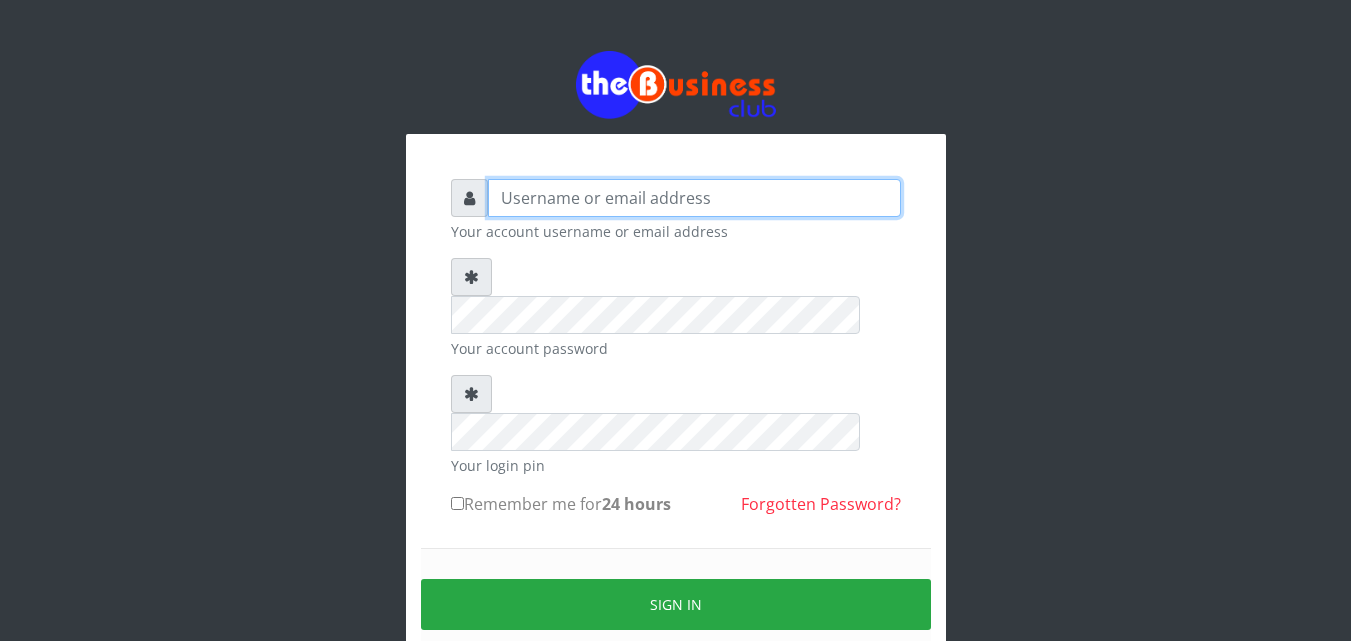 type on "[EMAIL]" 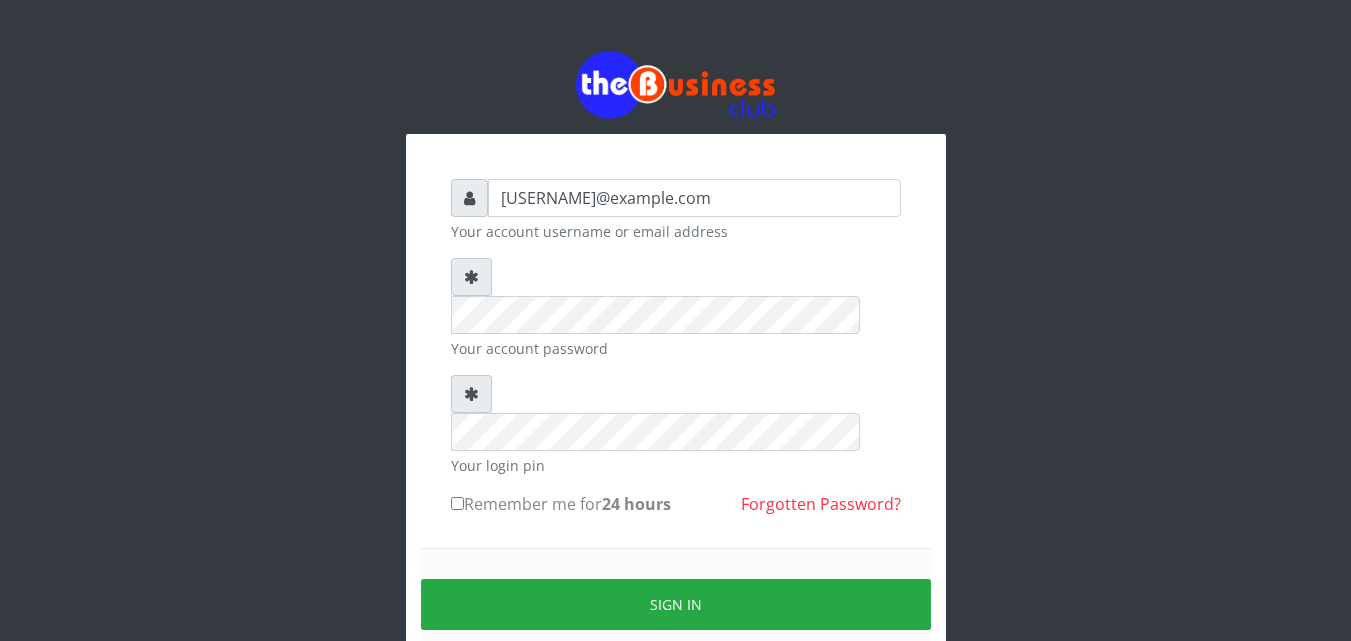 click on "Remember me for  24 hours" at bounding box center [457, 503] 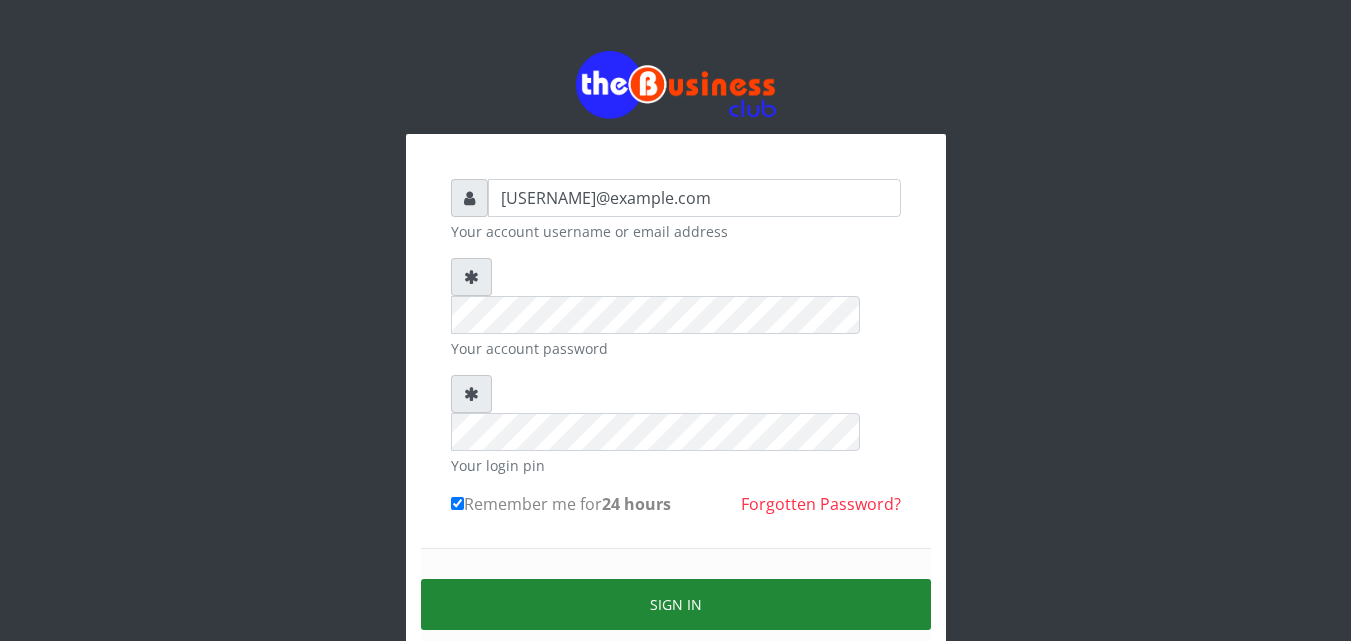 click on "Sign in" at bounding box center [676, 604] 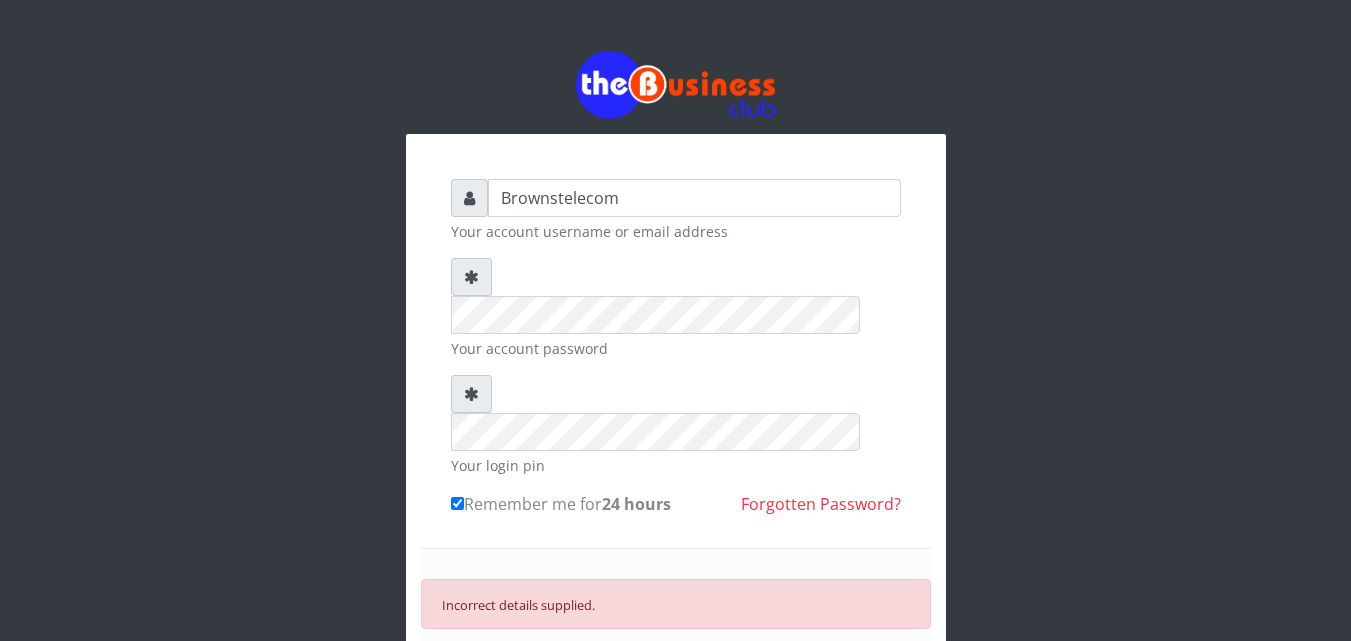 click on "SIGN IN" at bounding box center [676, 670] 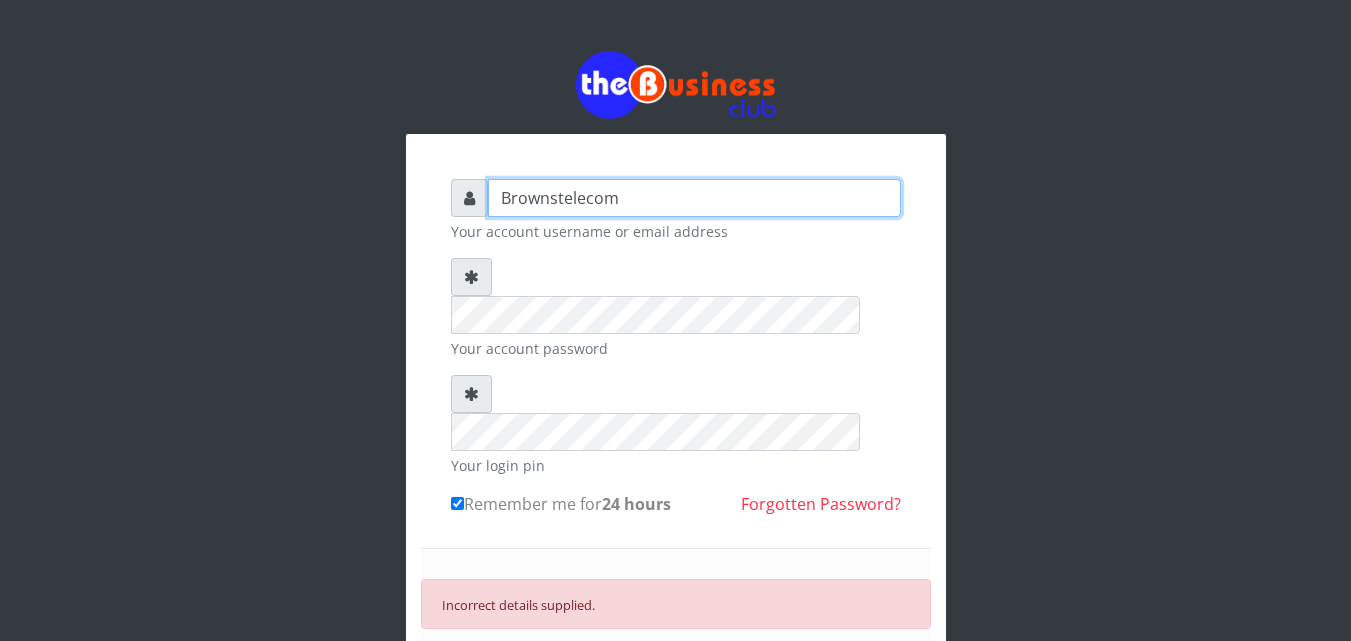 click on "Brownstelecom" at bounding box center (694, 198) 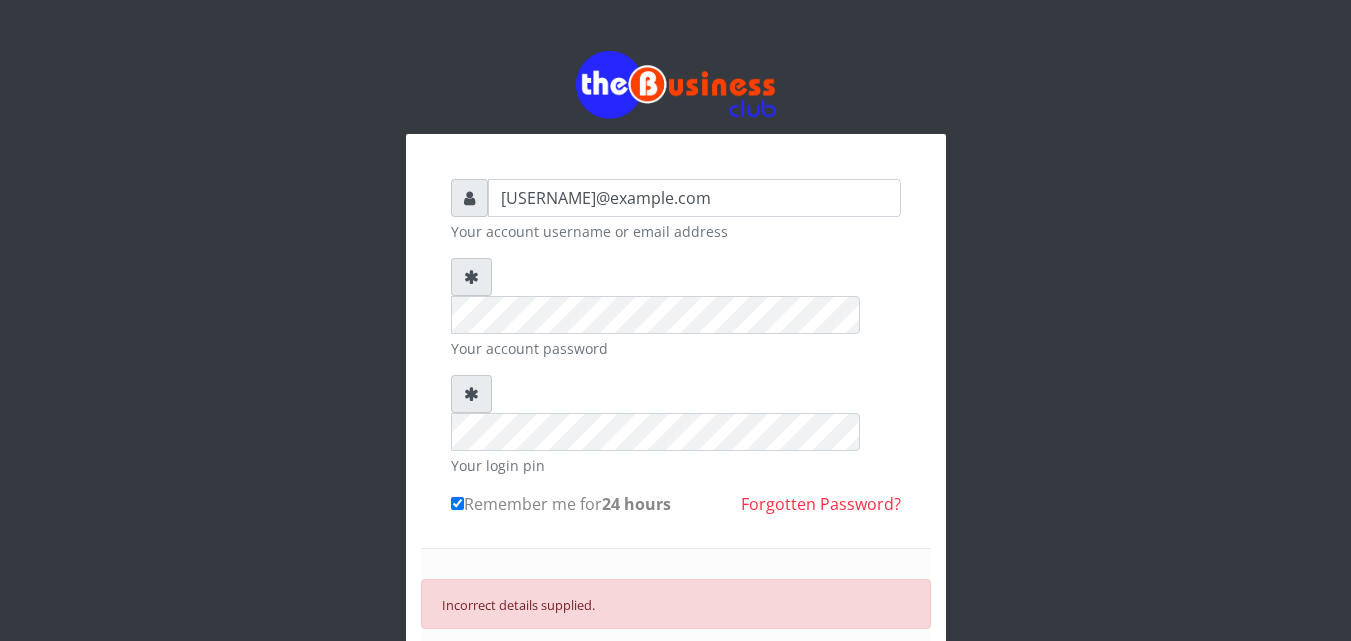 click on "SIGN IN" at bounding box center (676, 670) 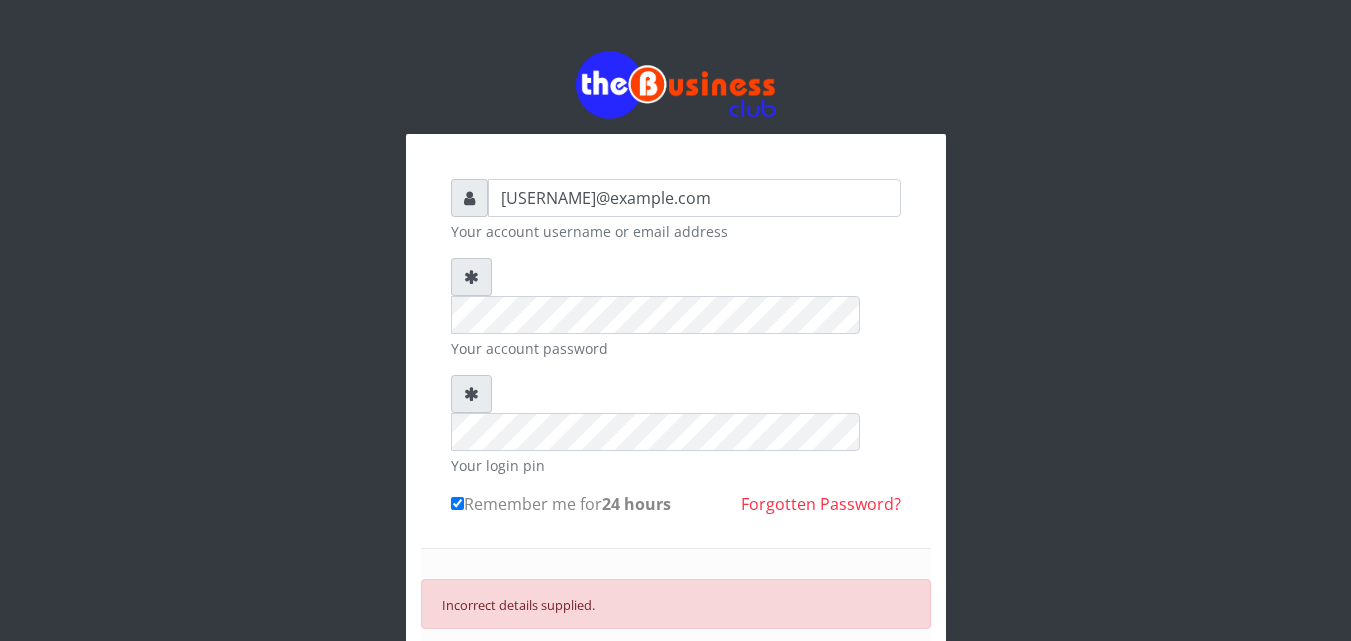 click on "SIGN IN" at bounding box center [676, 670] 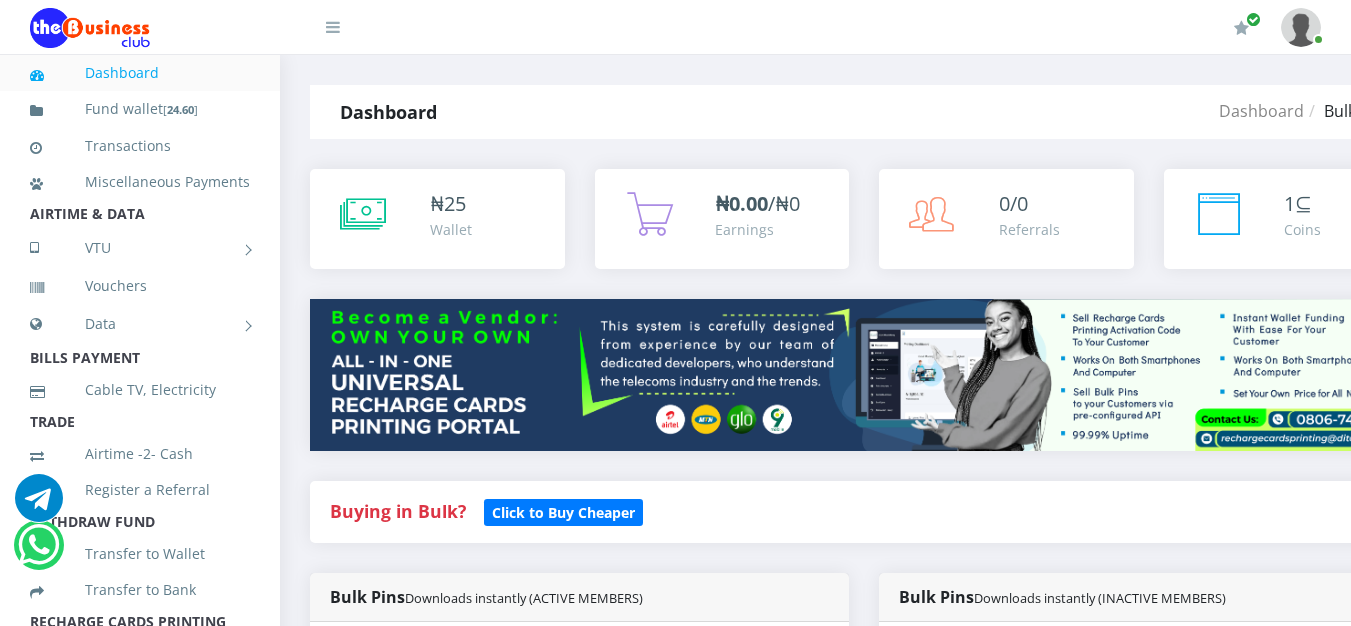 scroll, scrollTop: 0, scrollLeft: 0, axis: both 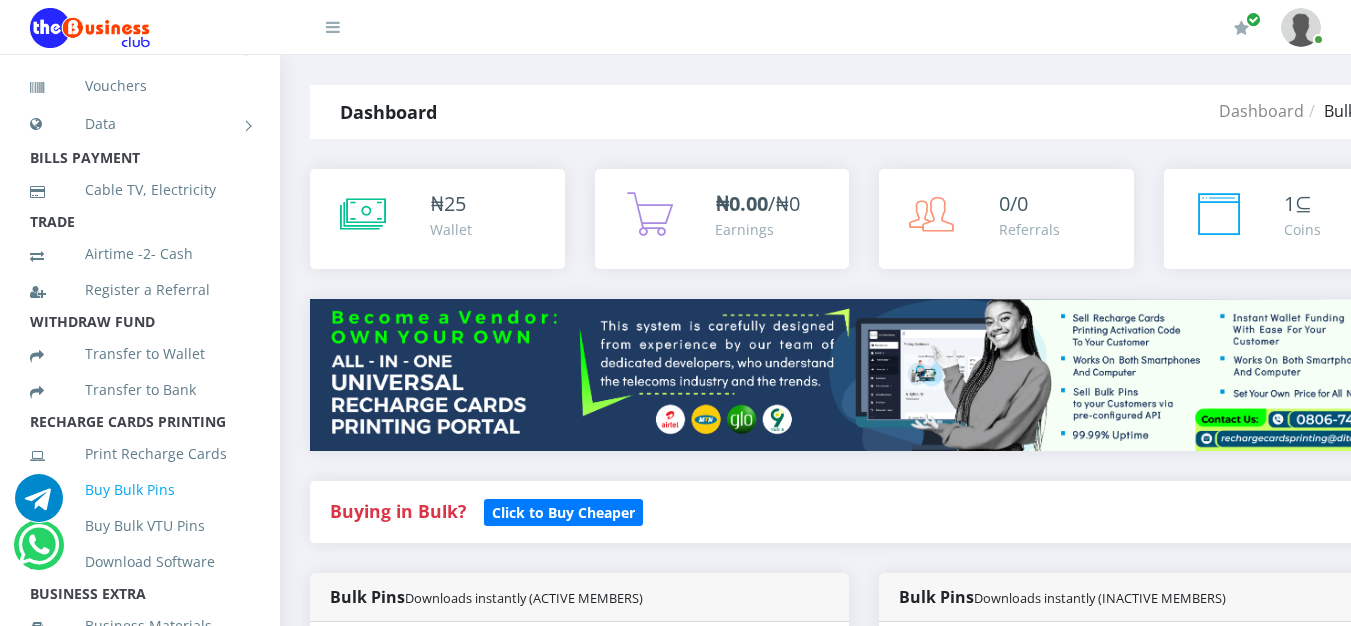 click on "Buy Bulk Pins" at bounding box center [140, 490] 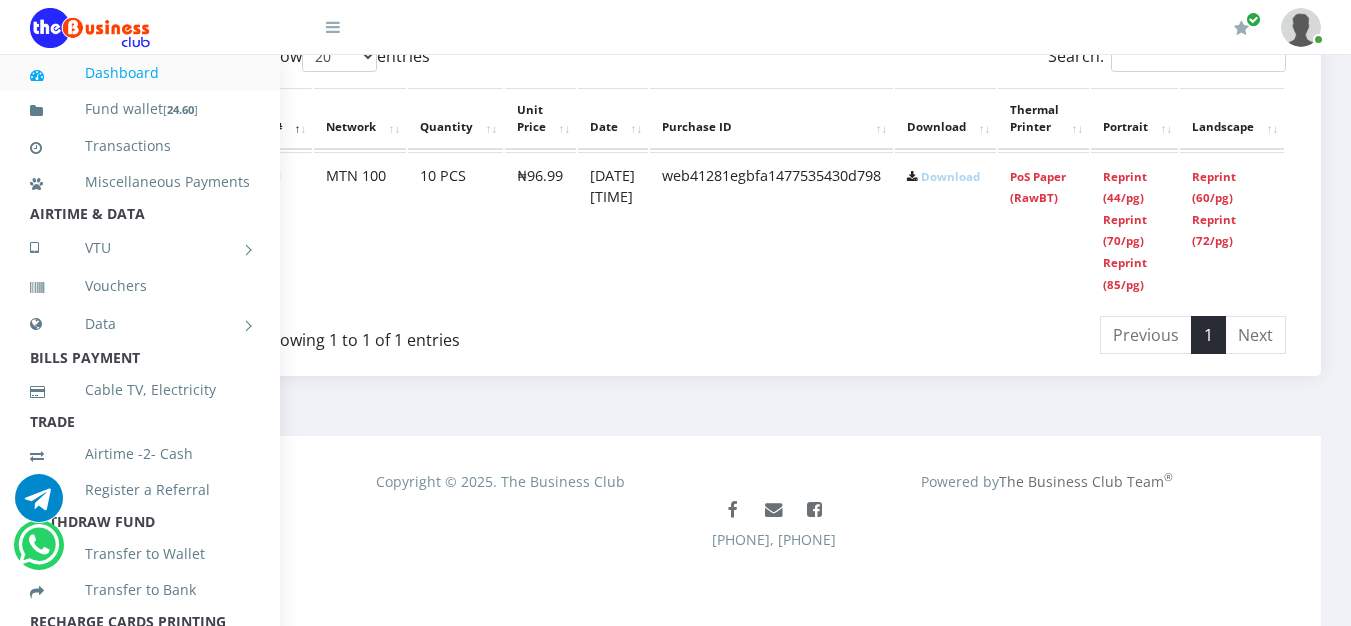 scroll, scrollTop: 1093, scrollLeft: 121, axis: both 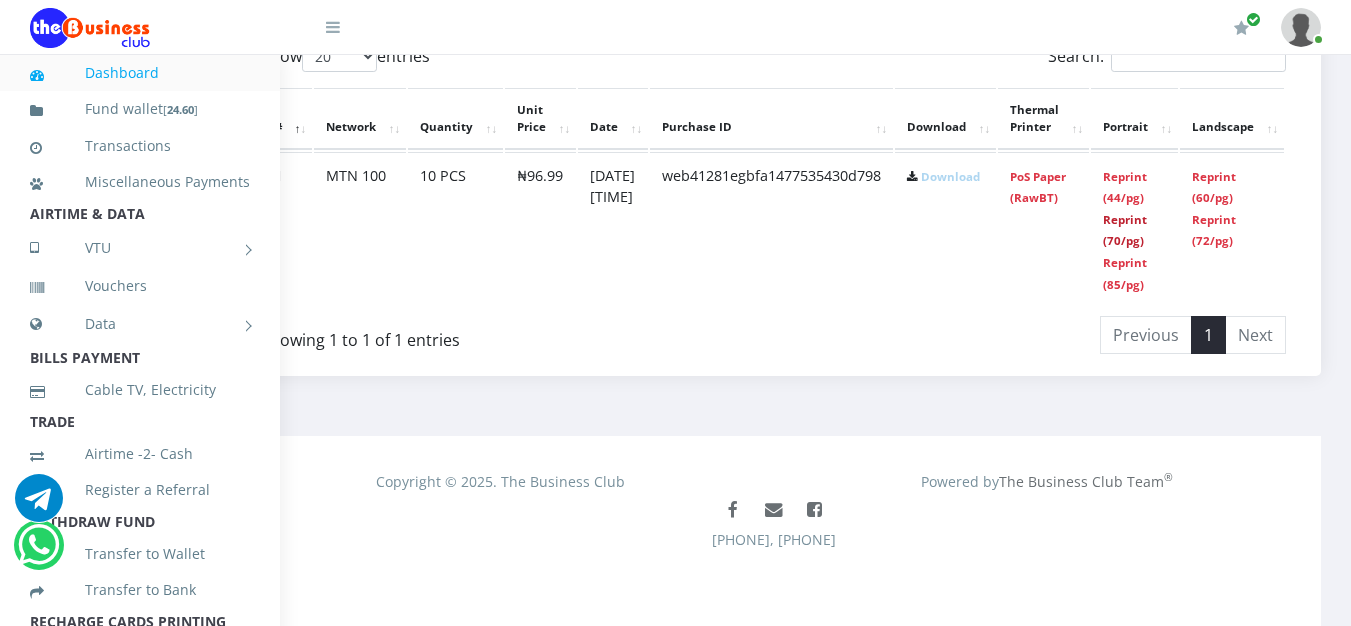 click on "Reprint (70/pg)" at bounding box center [1125, 230] 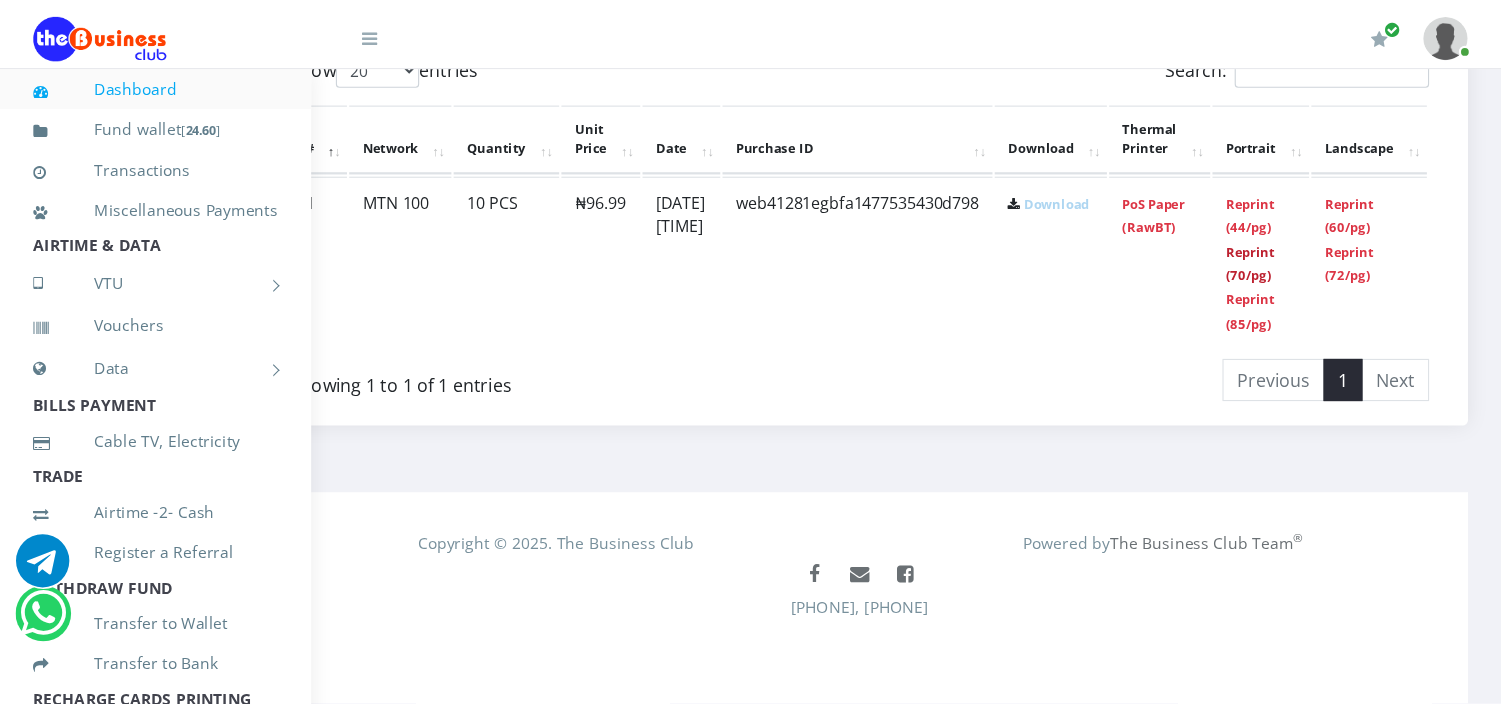 scroll, scrollTop: 1008, scrollLeft: 0, axis: vertical 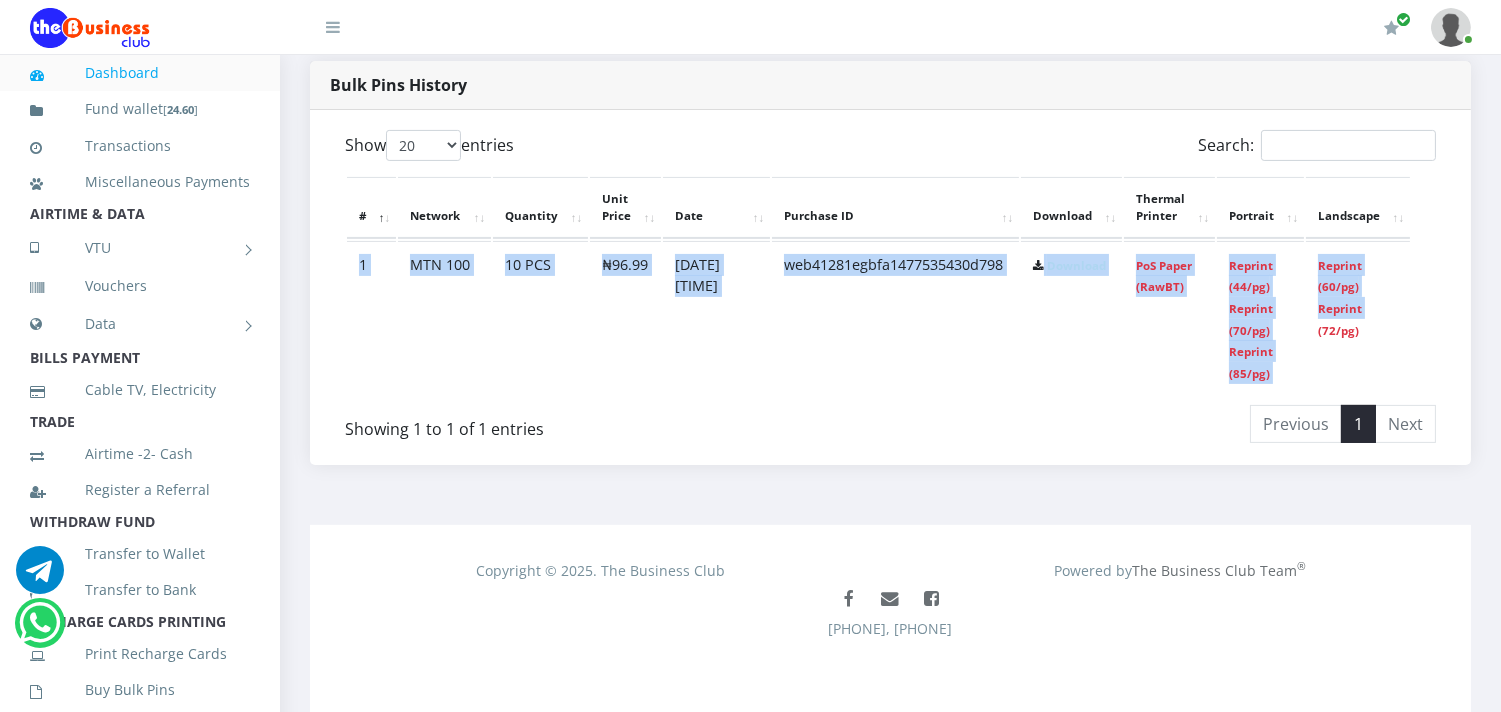 drag, startPoint x: 1300, startPoint y: 325, endPoint x: 1390, endPoint y: 215, distance: 142.12671 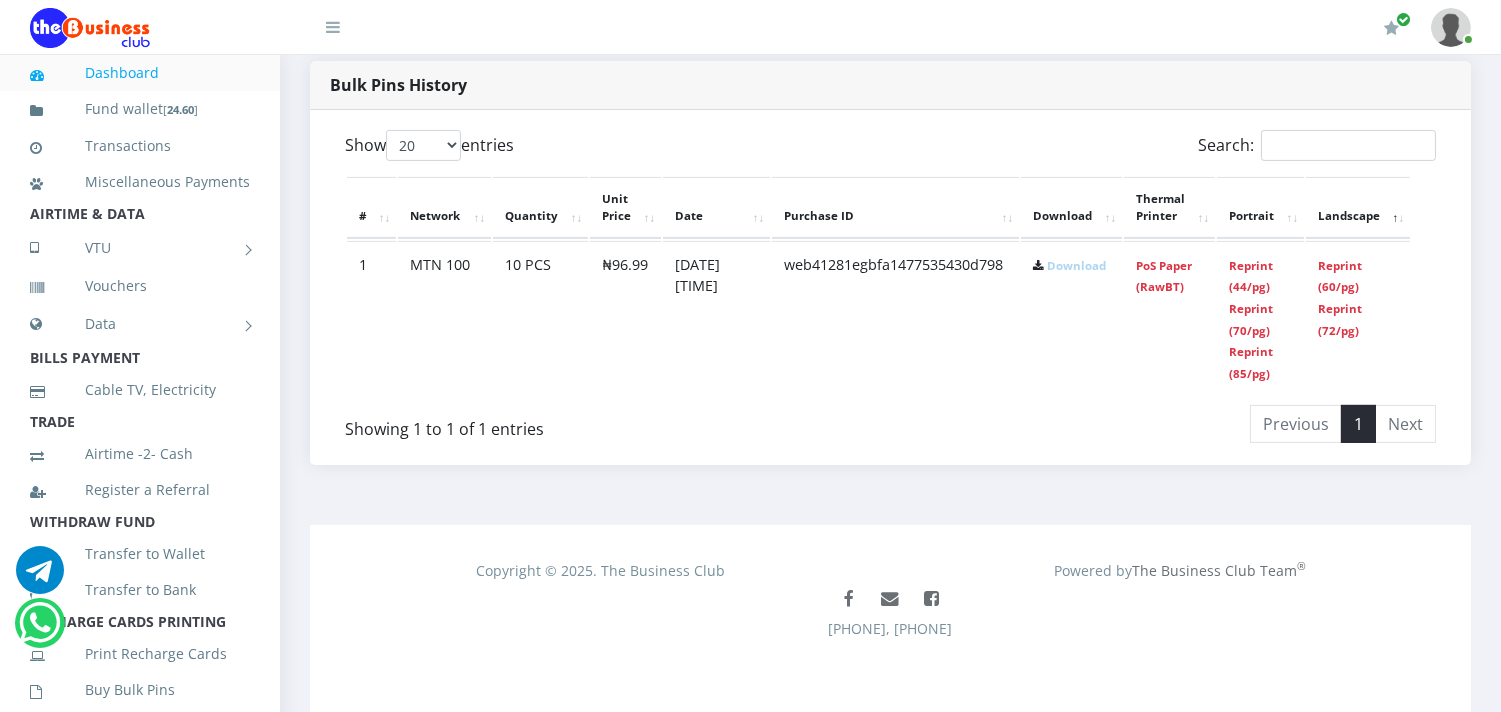 click on "Landscape" at bounding box center (1358, 208) 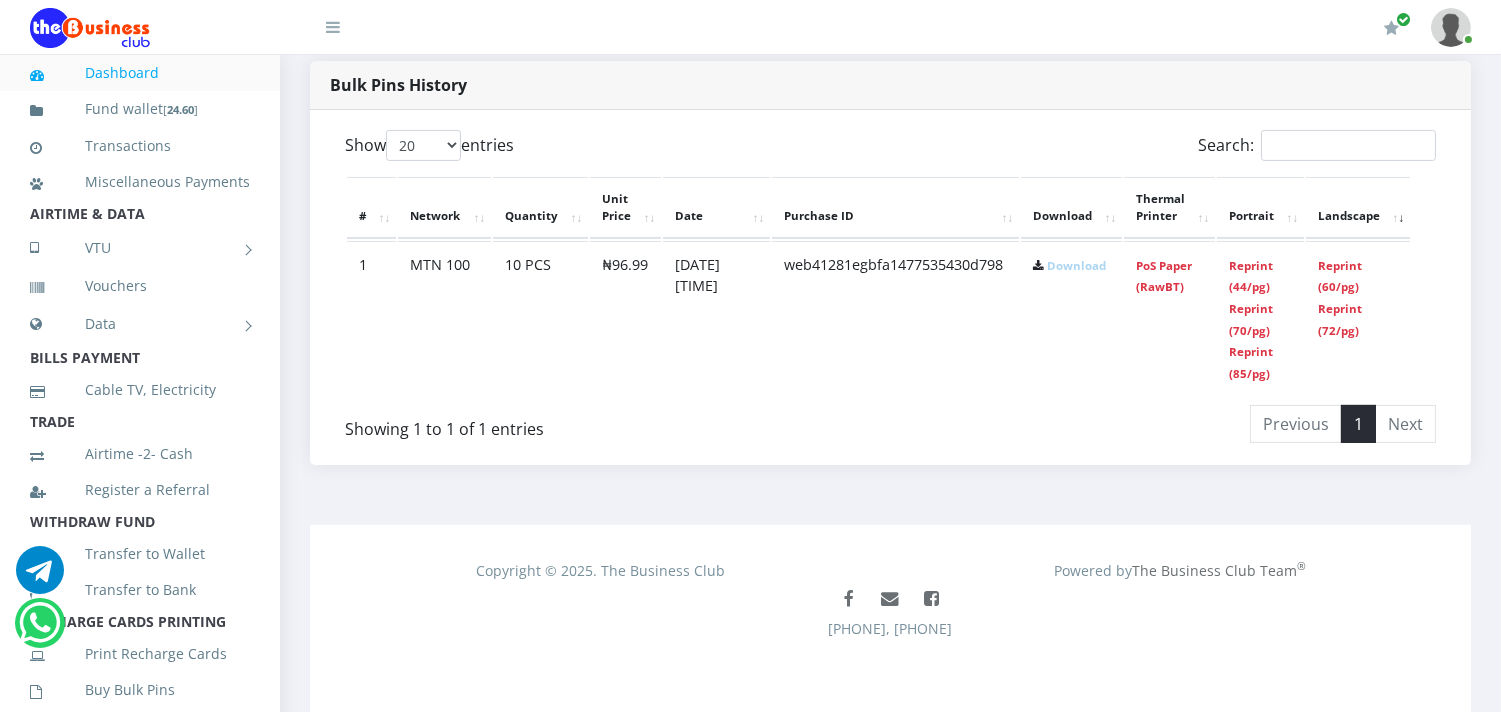 click on "Landscape" at bounding box center [1358, 208] 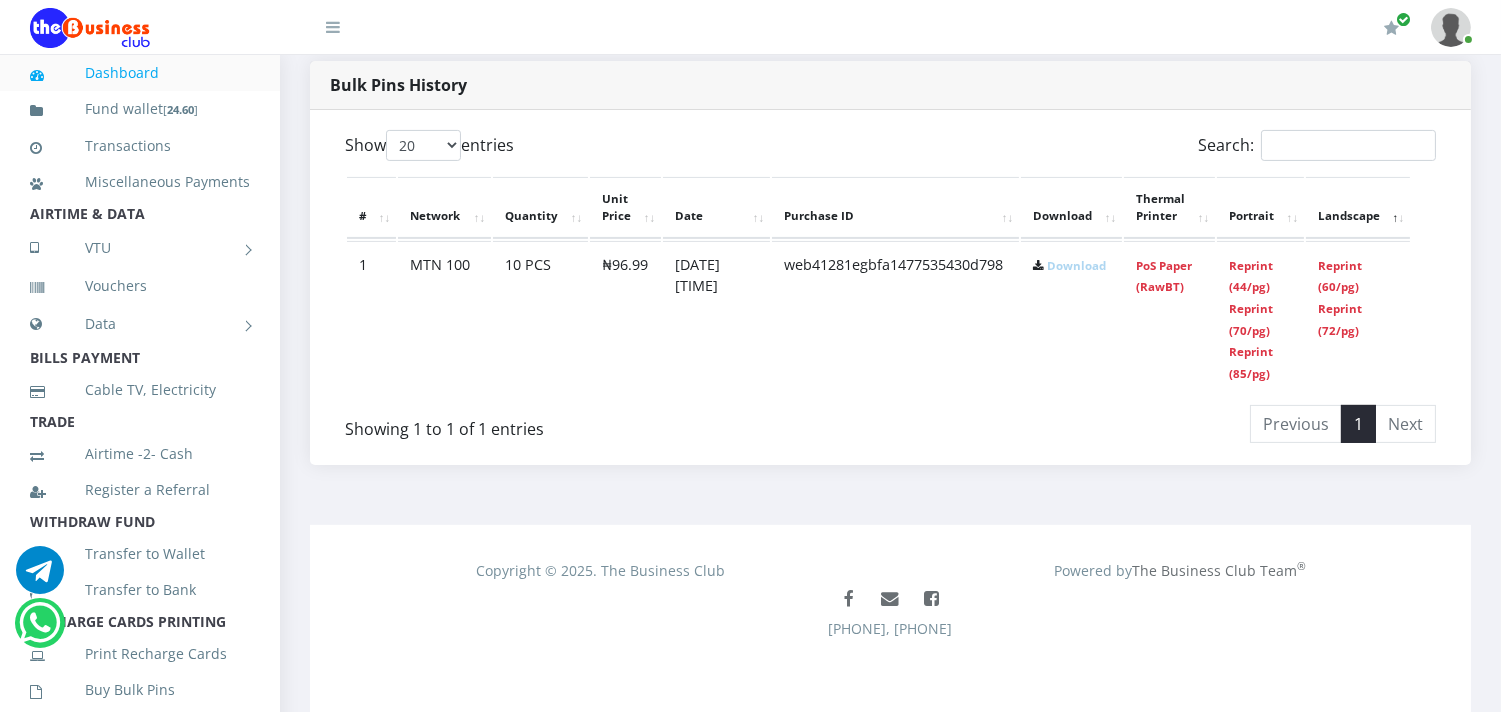 click on "Landscape" at bounding box center [1358, 208] 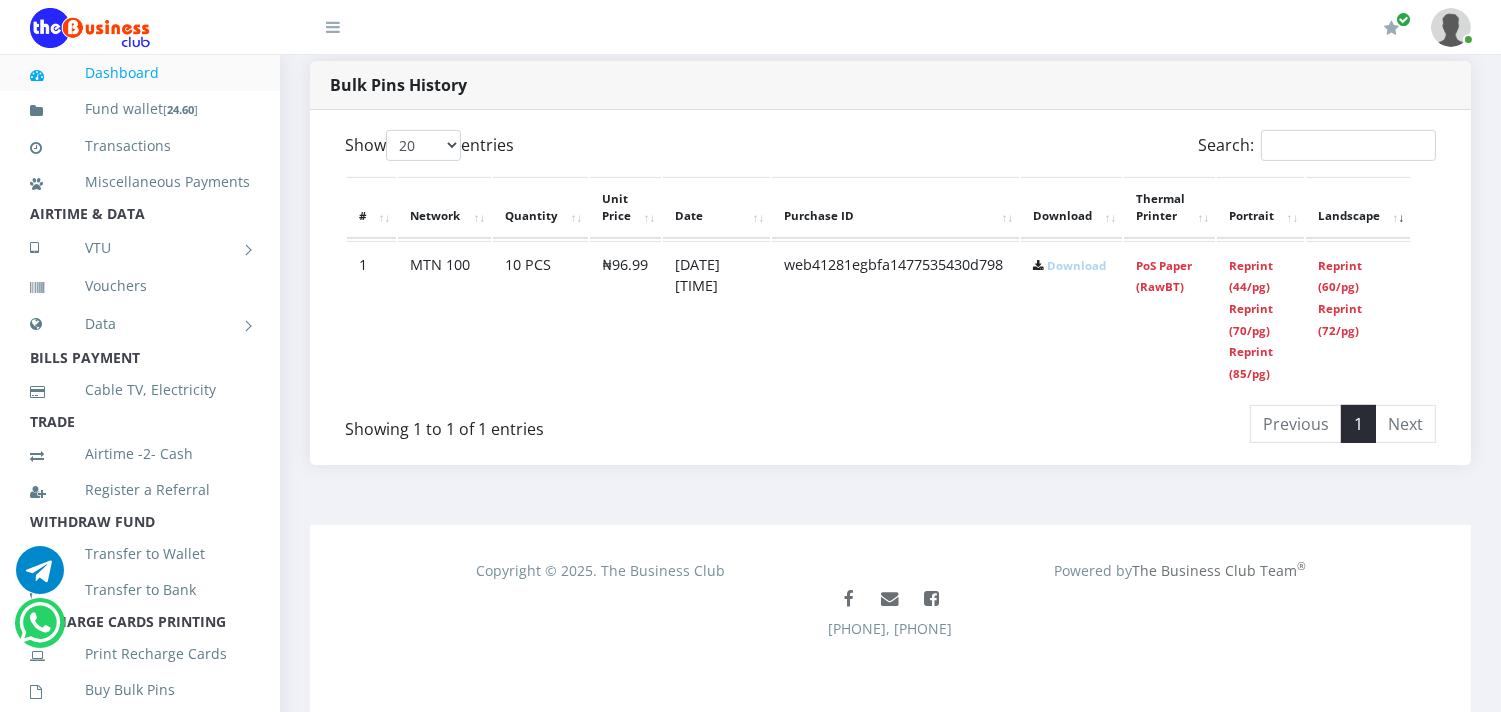 click on "Portrait" at bounding box center [1260, 208] 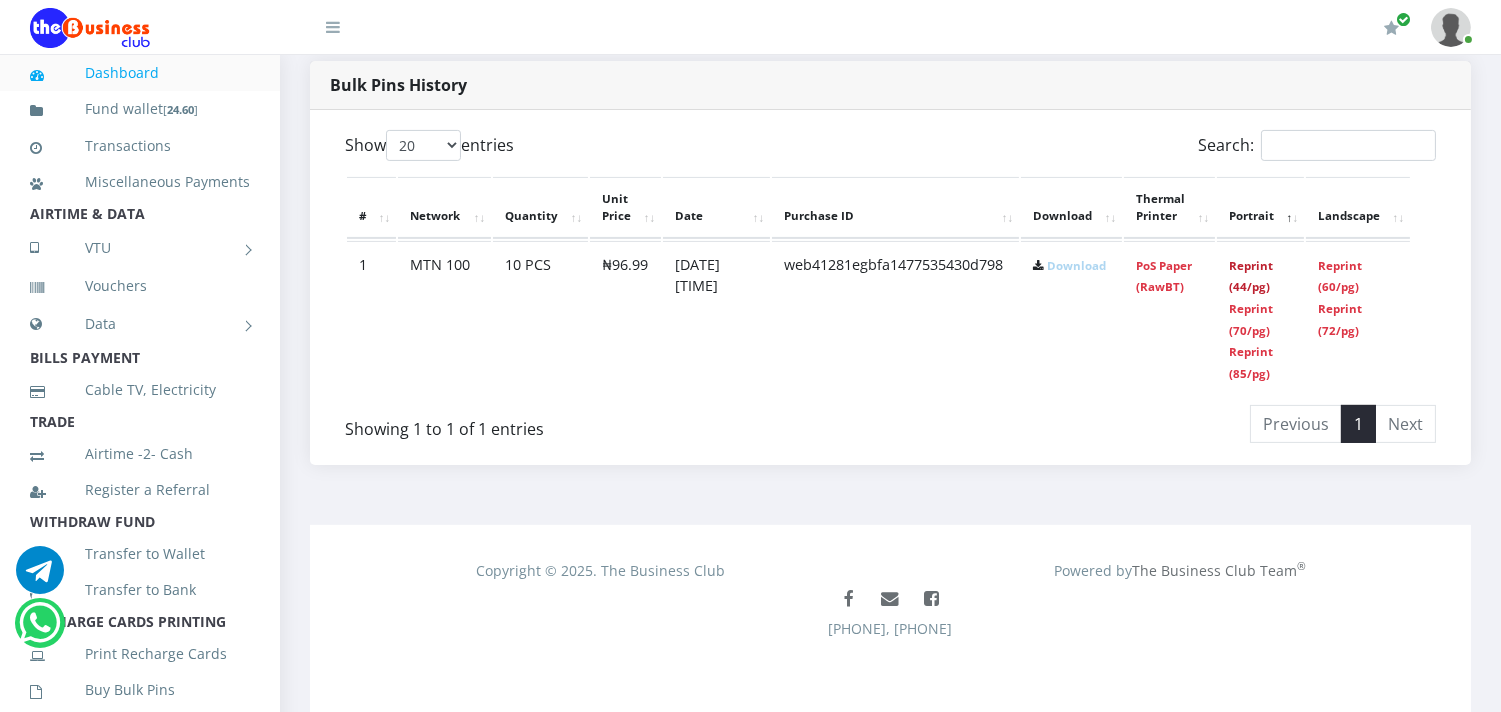 click on "Reprint (44/pg)" at bounding box center (1251, 276) 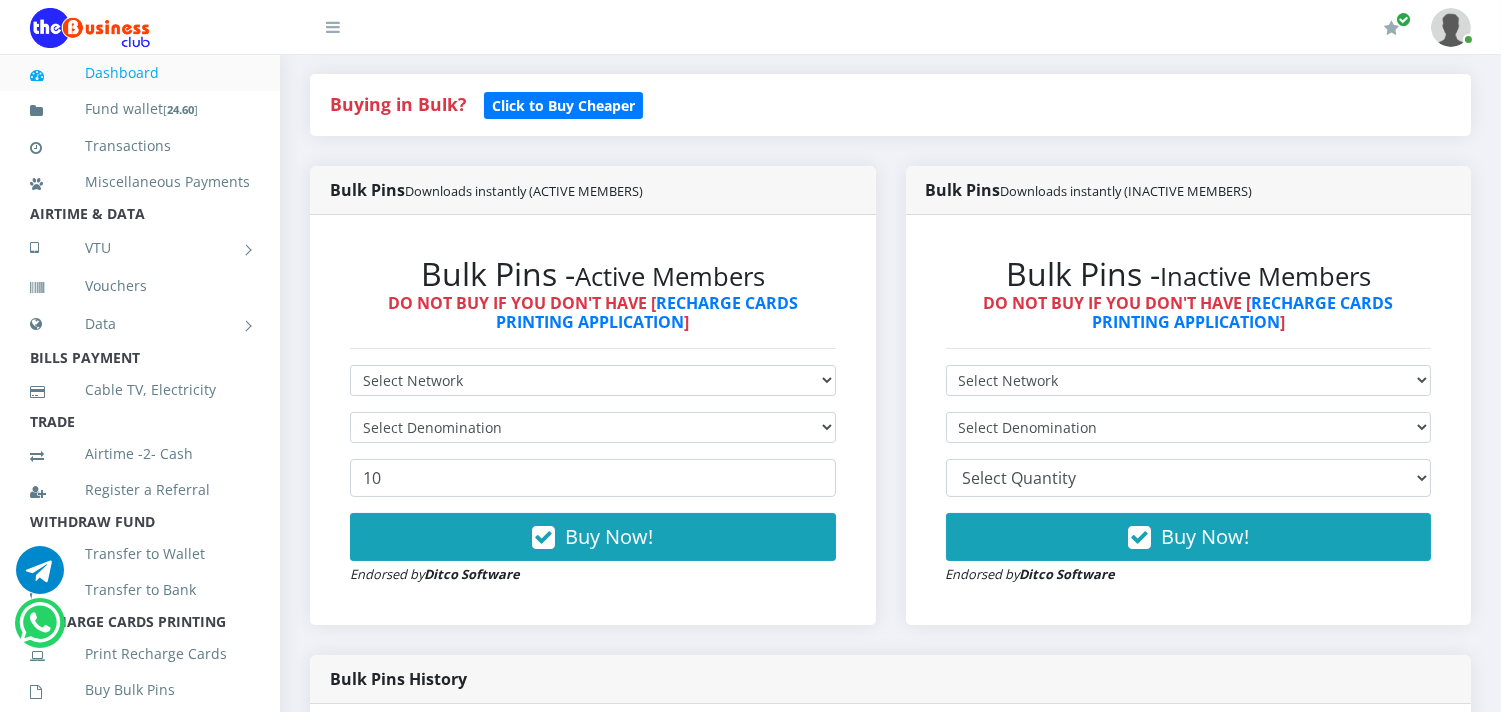 scroll, scrollTop: 387, scrollLeft: 0, axis: vertical 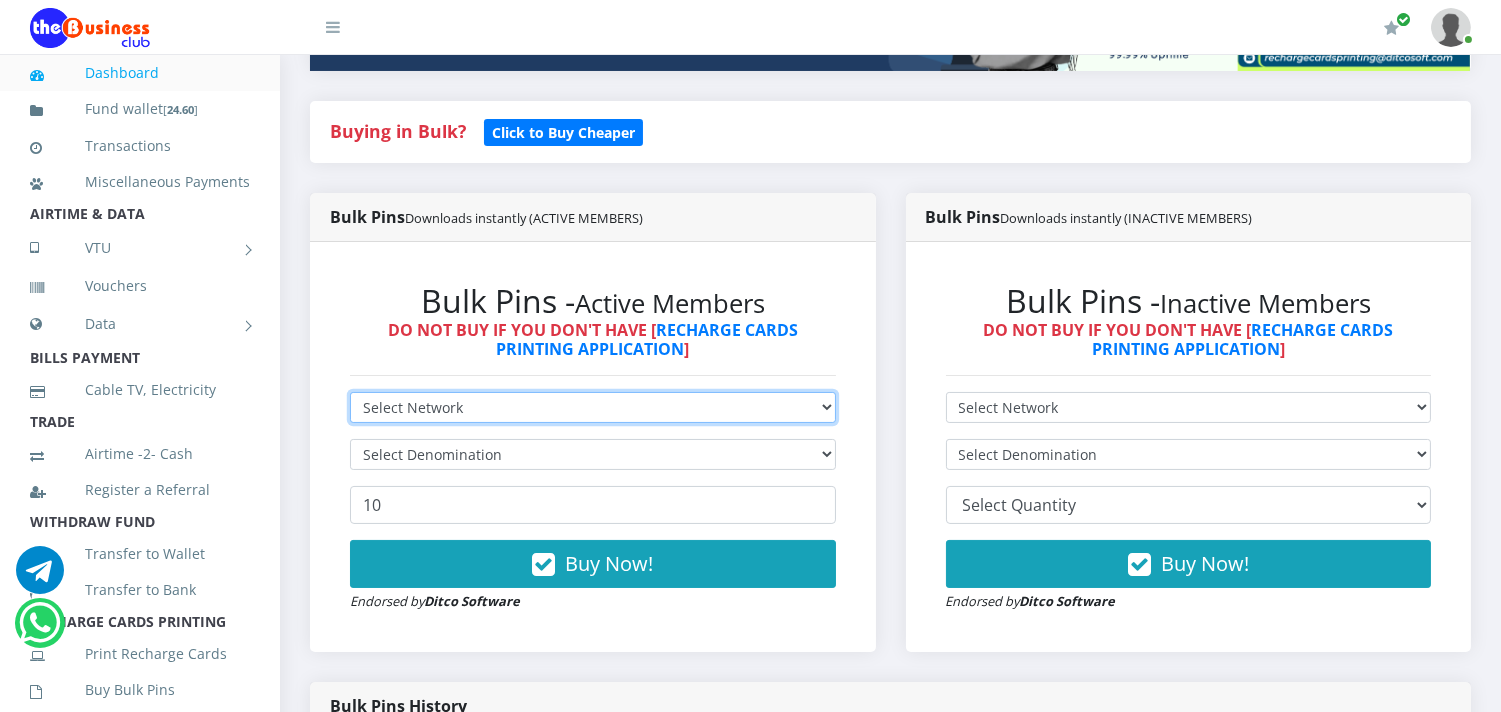 click on "Select Network
MTN
Globacom
9Mobile
Airtel" at bounding box center [593, 407] 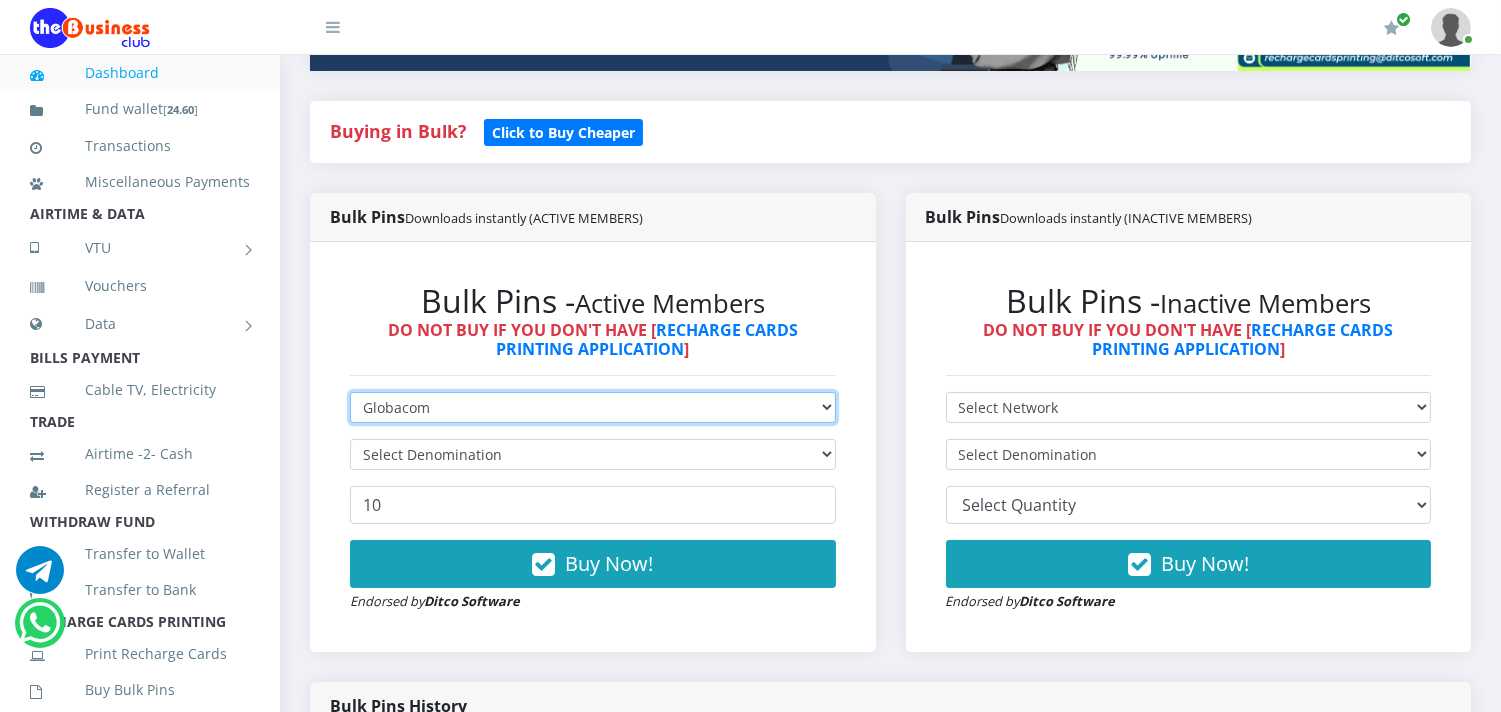 click on "Select Network
MTN
Globacom
9Mobile
Airtel" at bounding box center (593, 407) 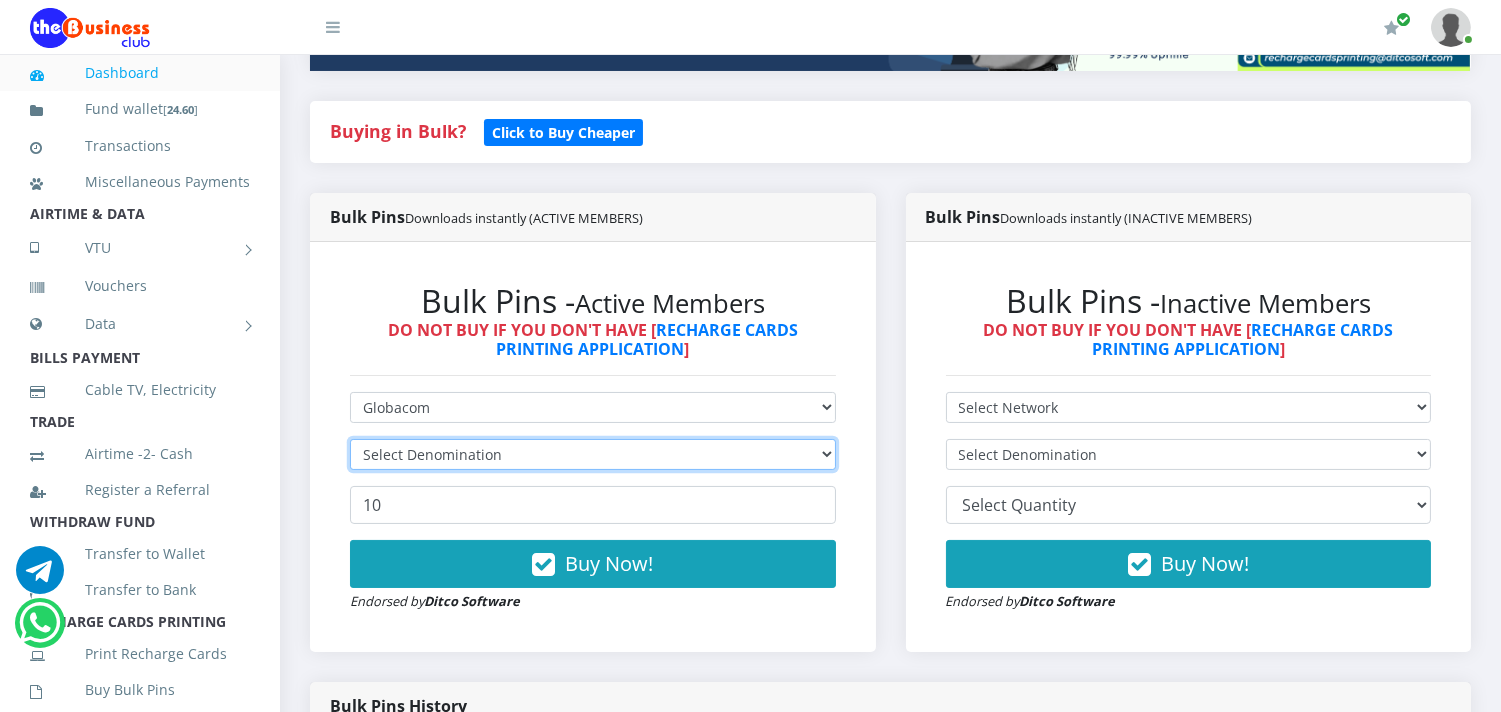 click on "Select Denomination" at bounding box center [593, 454] 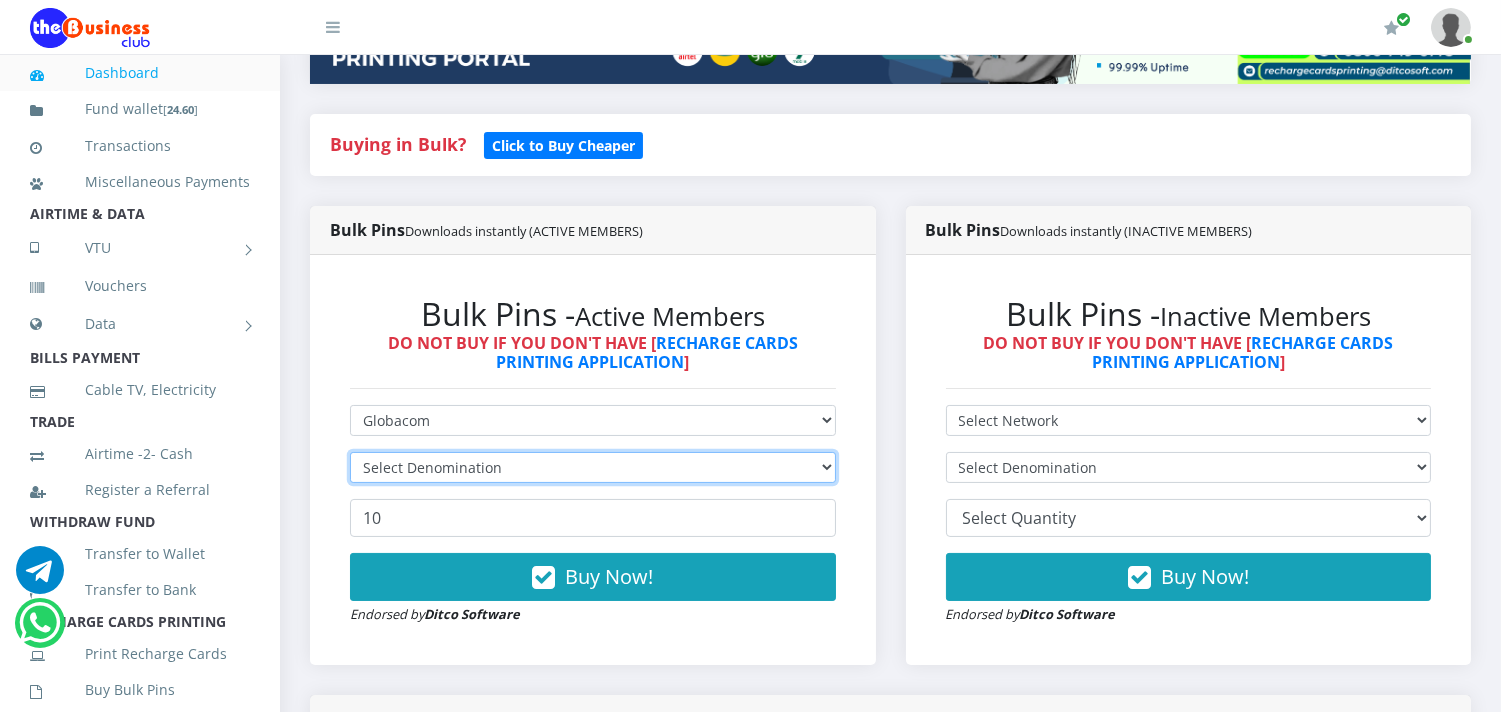 scroll, scrollTop: 387, scrollLeft: 0, axis: vertical 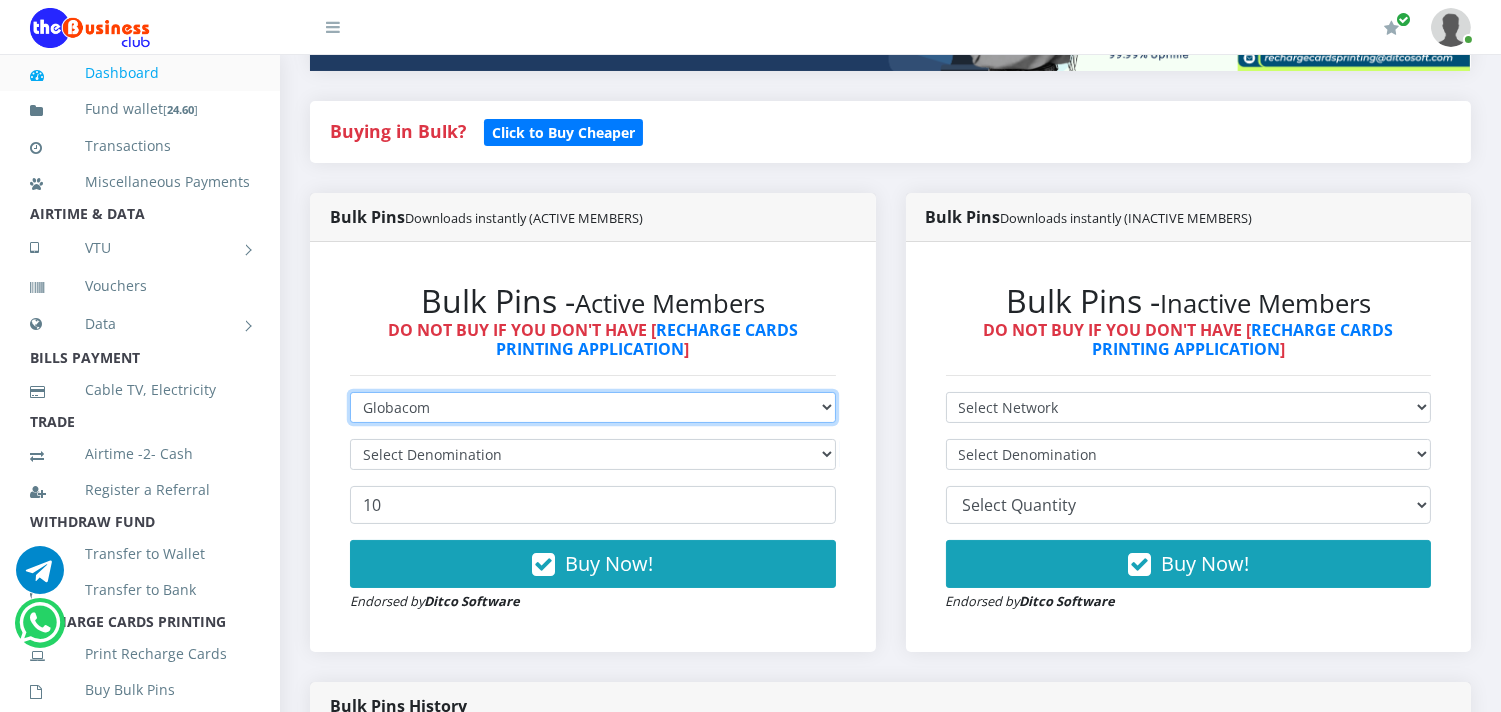 click on "Select Network
MTN
Globacom
9Mobile
Airtel" at bounding box center [593, 407] 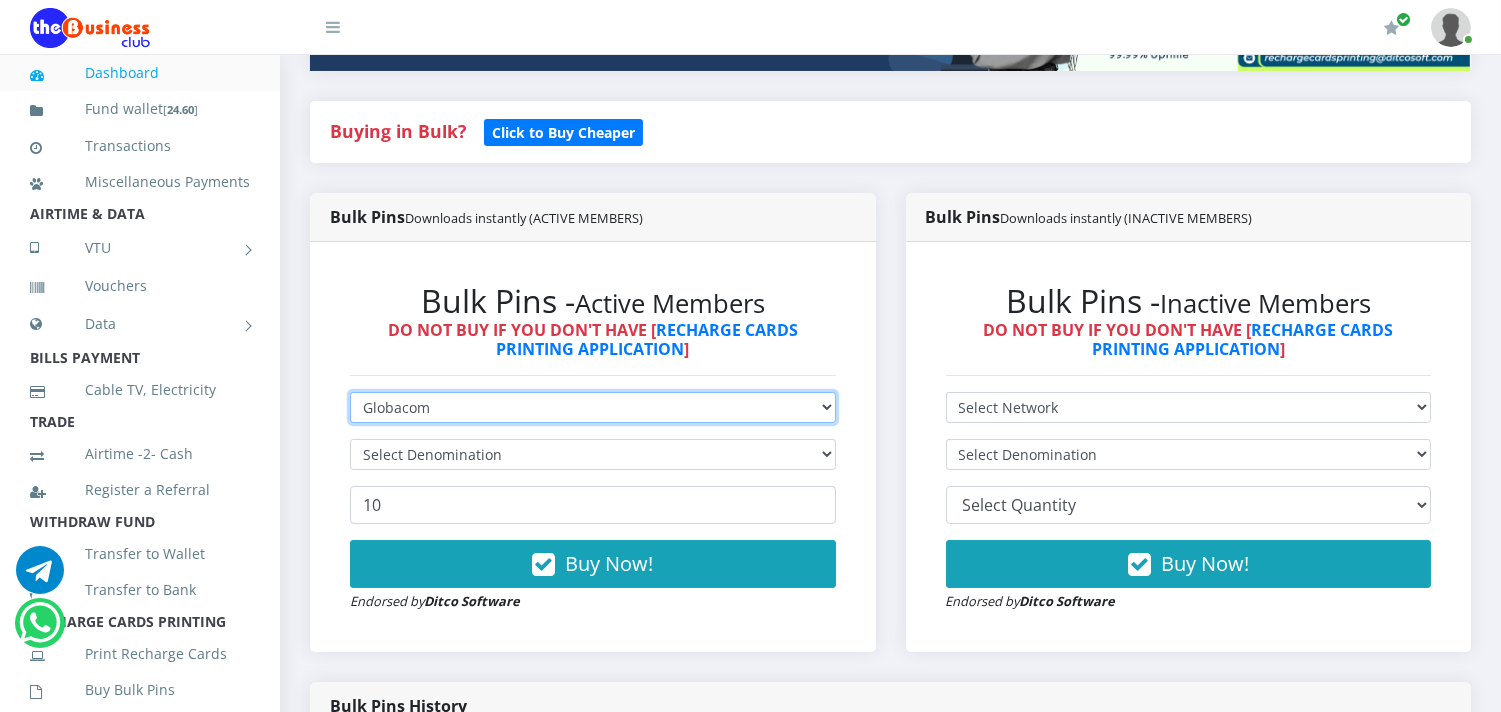 select on "MTN" 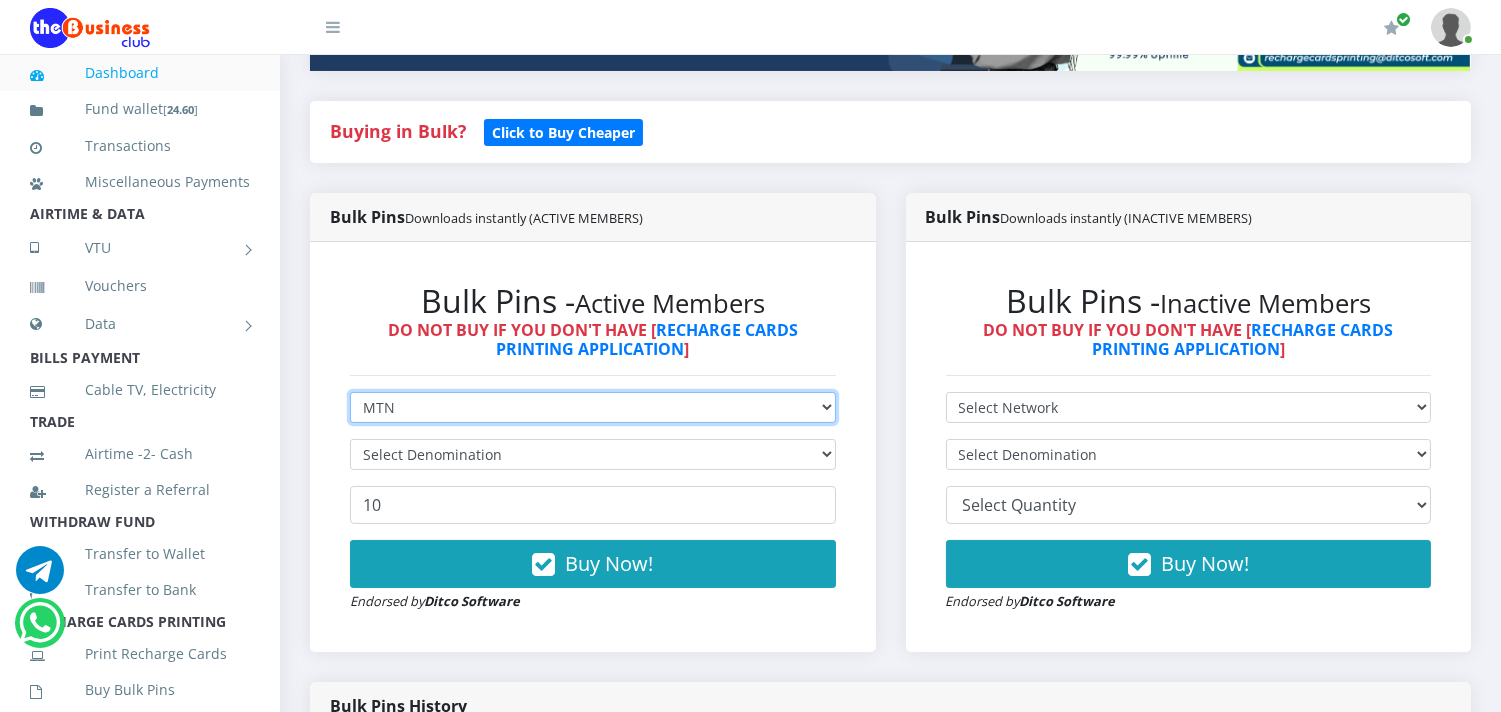 click on "Select Network
MTN
Globacom
9Mobile
Airtel" at bounding box center [593, 407] 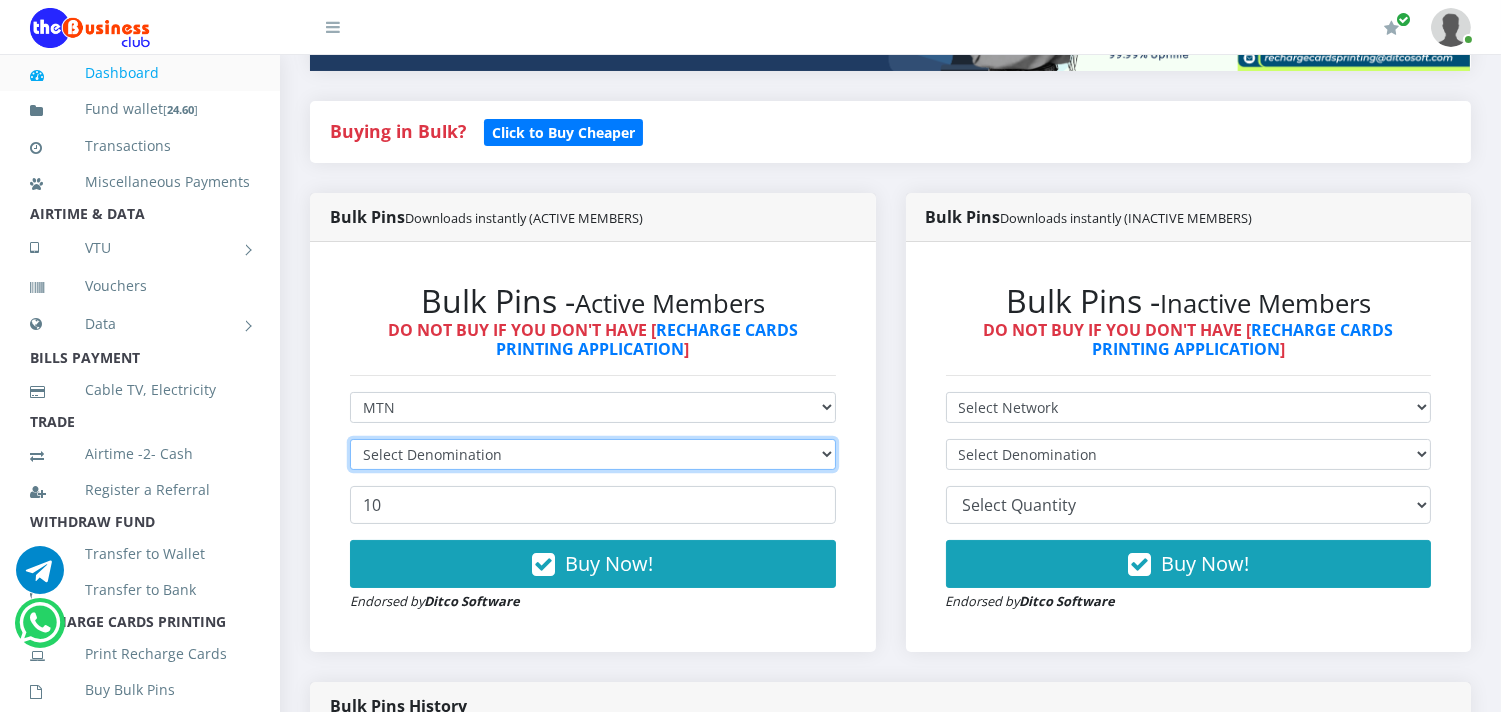 click on "Select Denomination" at bounding box center (593, 454) 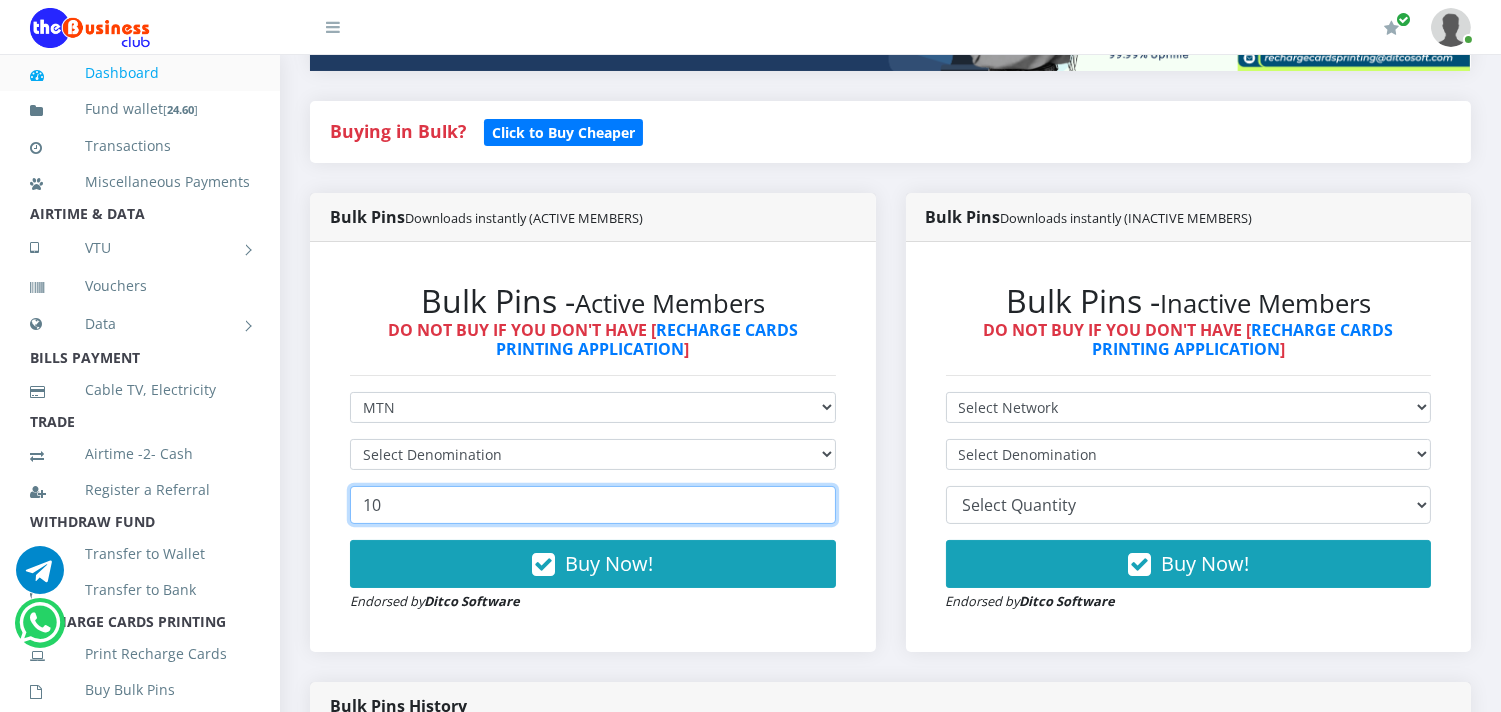 click on "10" at bounding box center [593, 505] 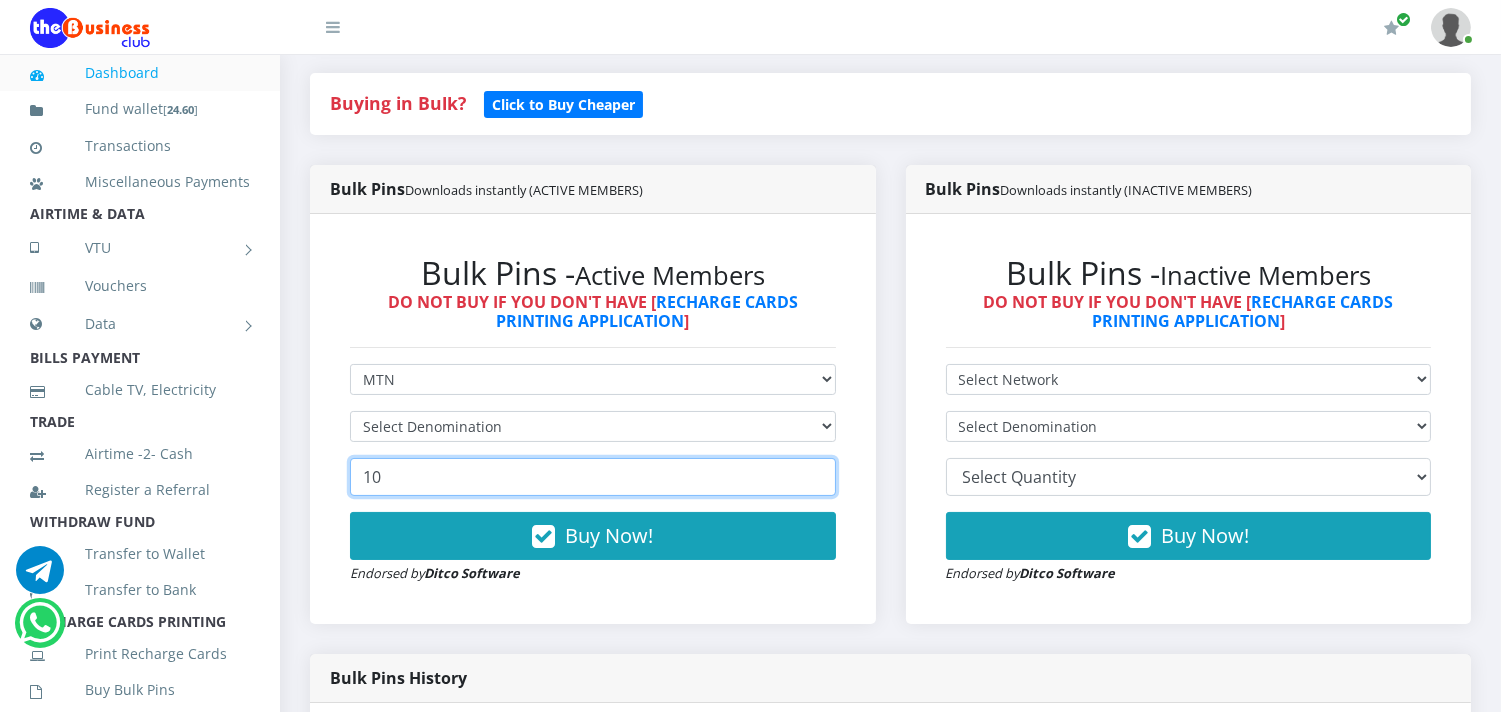 scroll, scrollTop: 721, scrollLeft: 0, axis: vertical 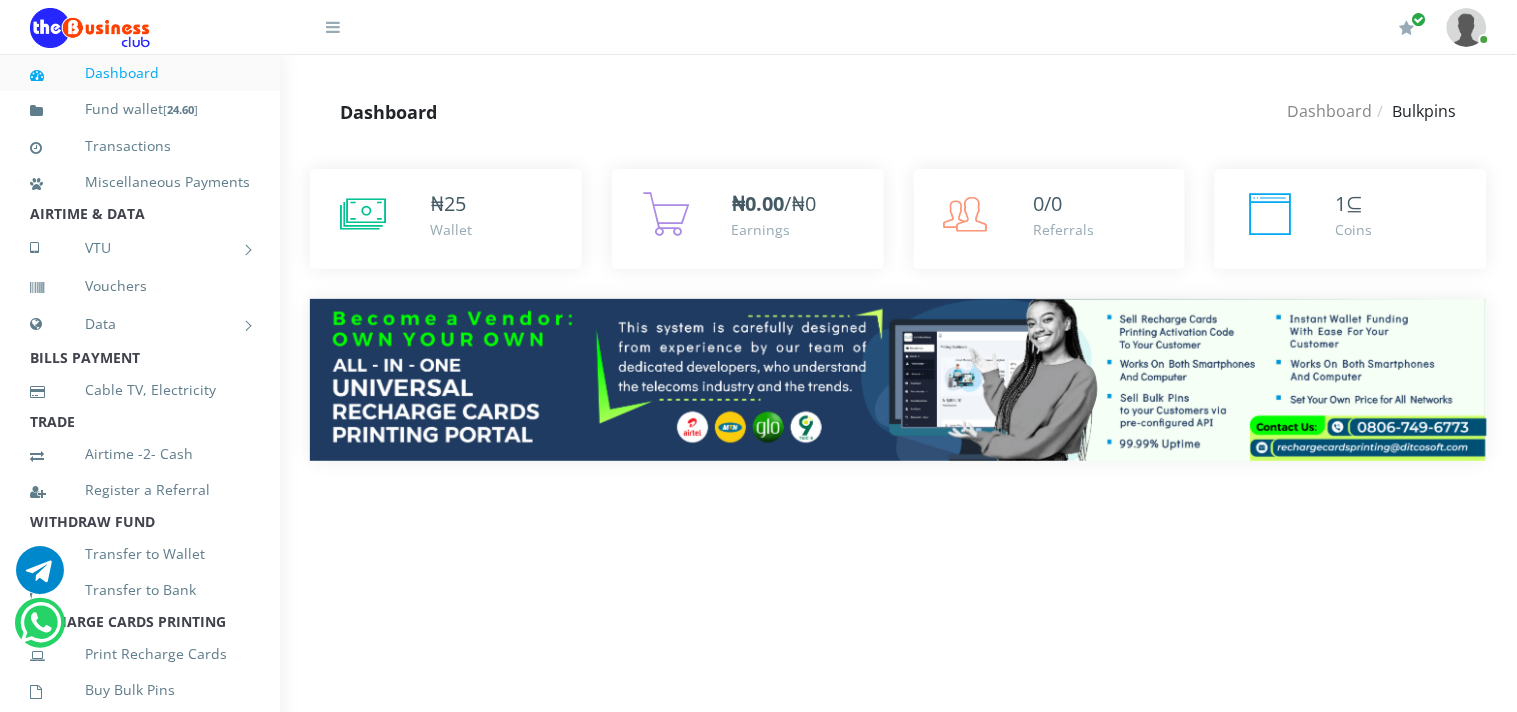 click on "Dashboard" at bounding box center [140, 73] 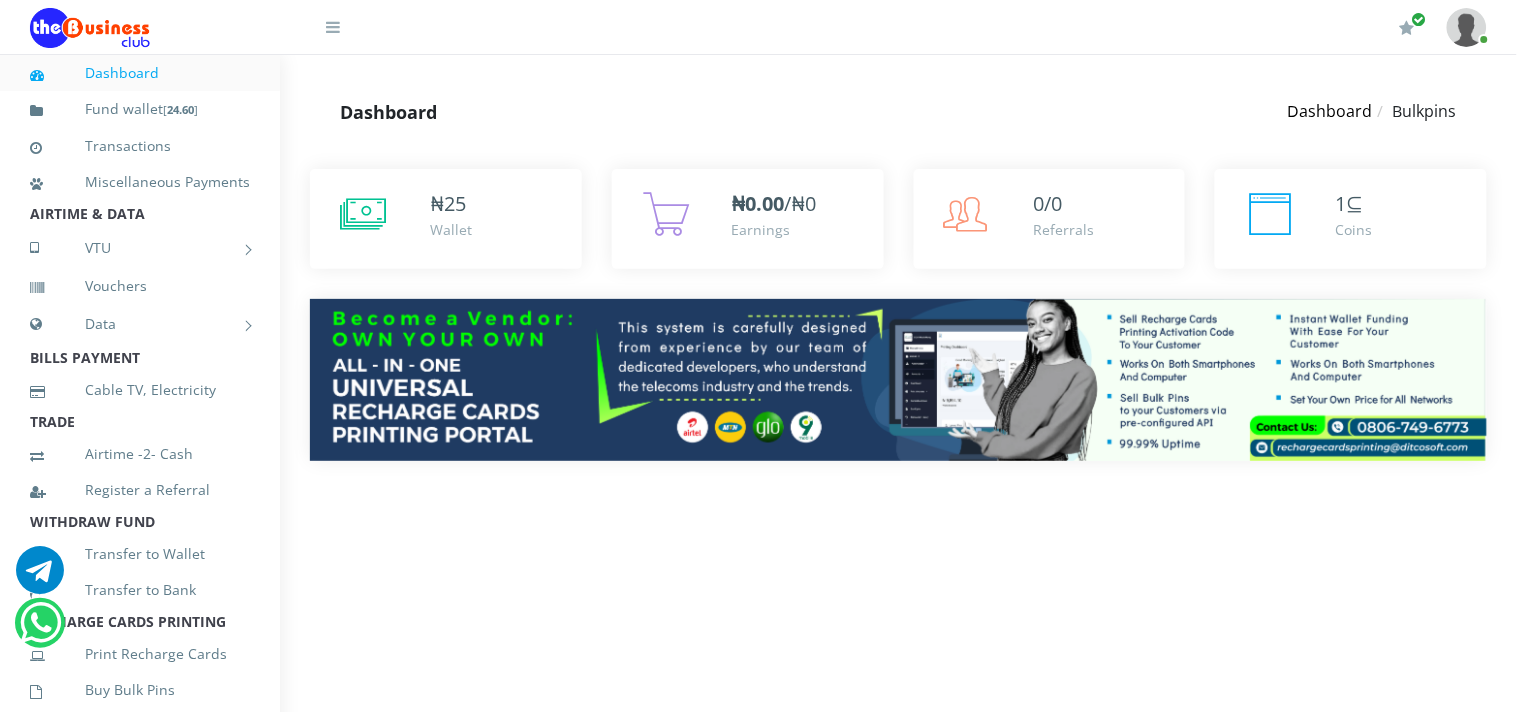 click on "Dashboard" at bounding box center (1330, 111) 